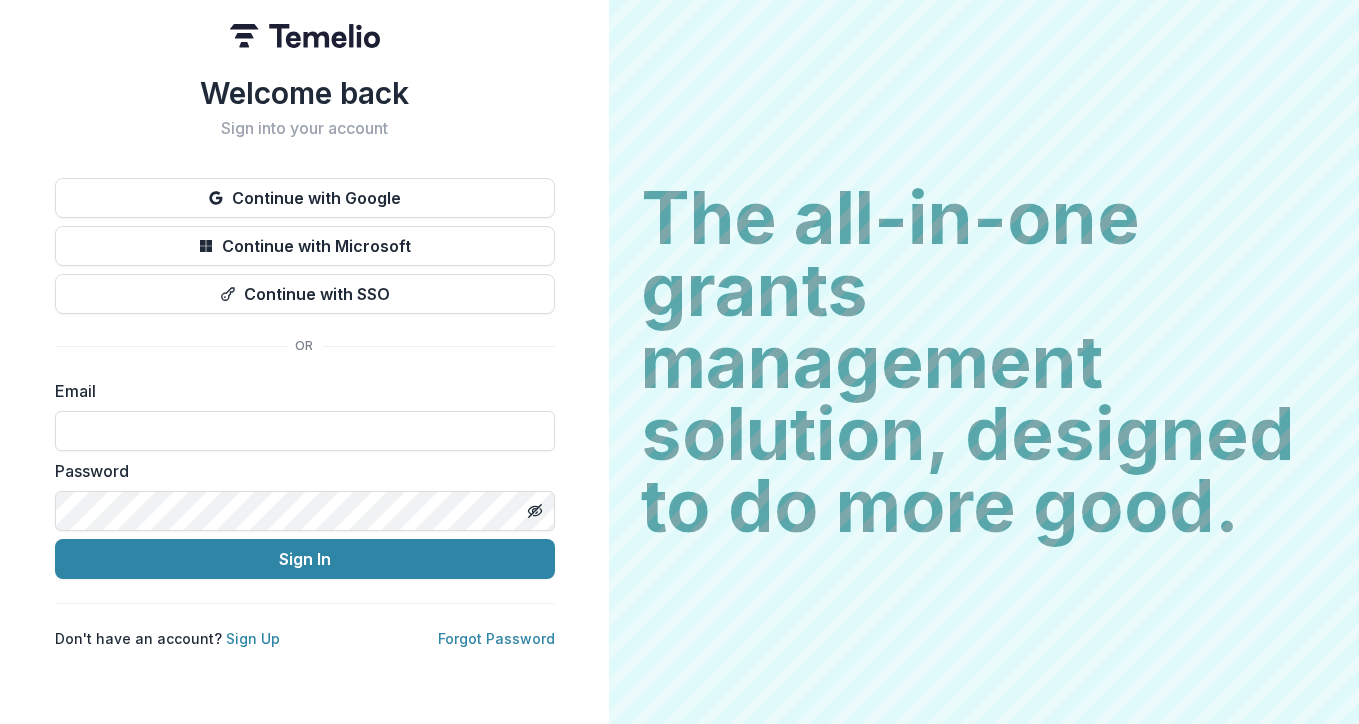click on "Continue with Google" at bounding box center [305, 198] 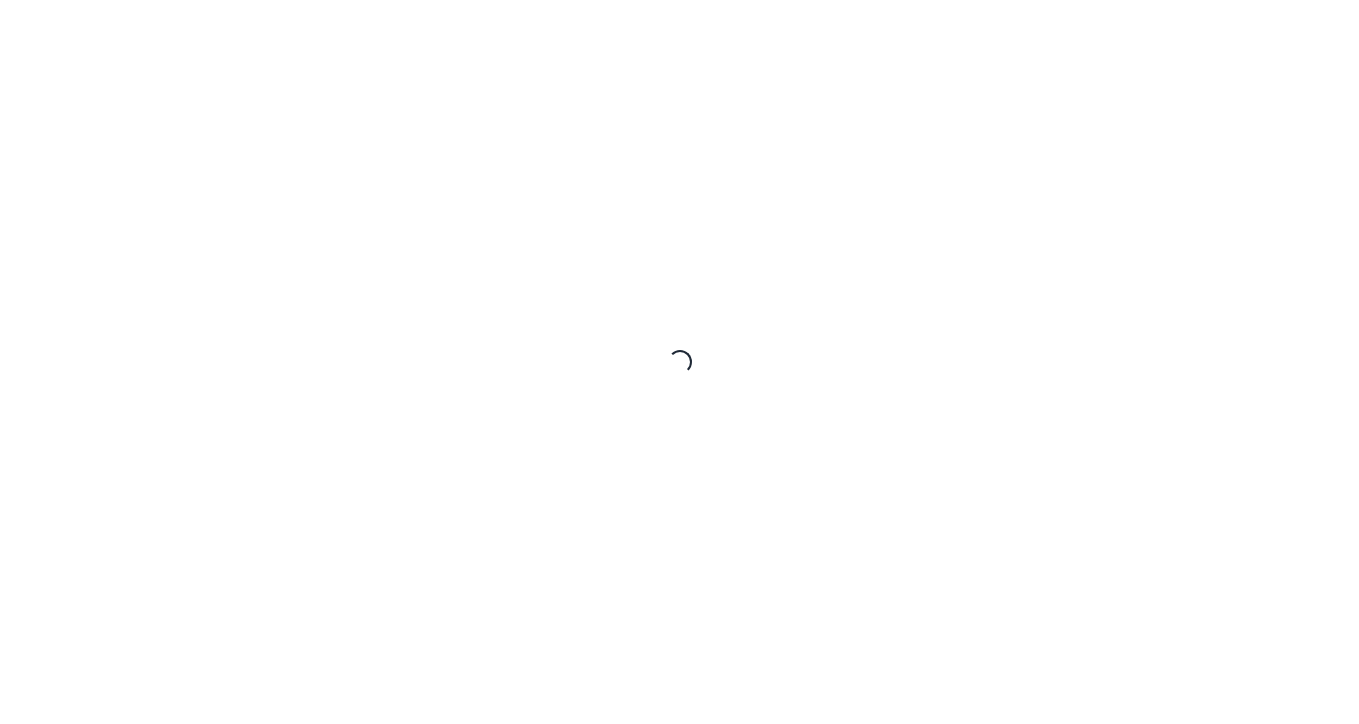 scroll, scrollTop: 0, scrollLeft: 0, axis: both 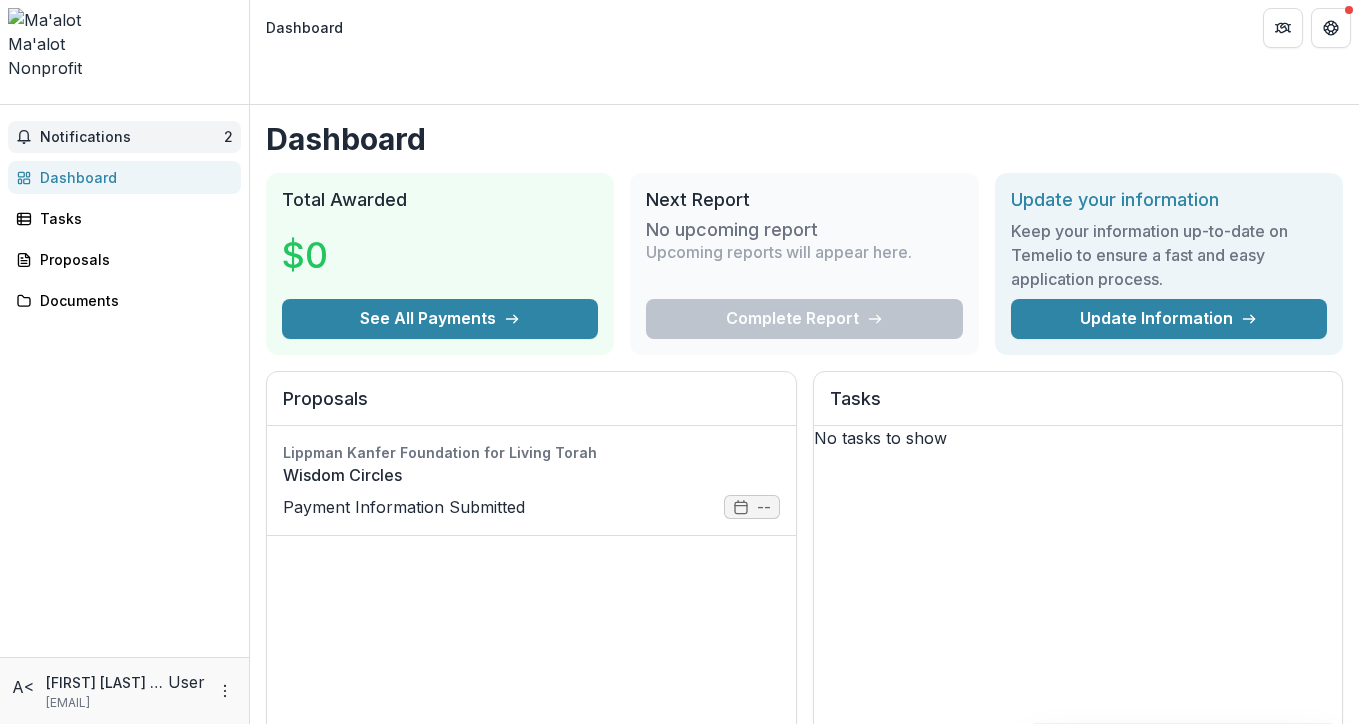 click on "Notifications" at bounding box center [132, 137] 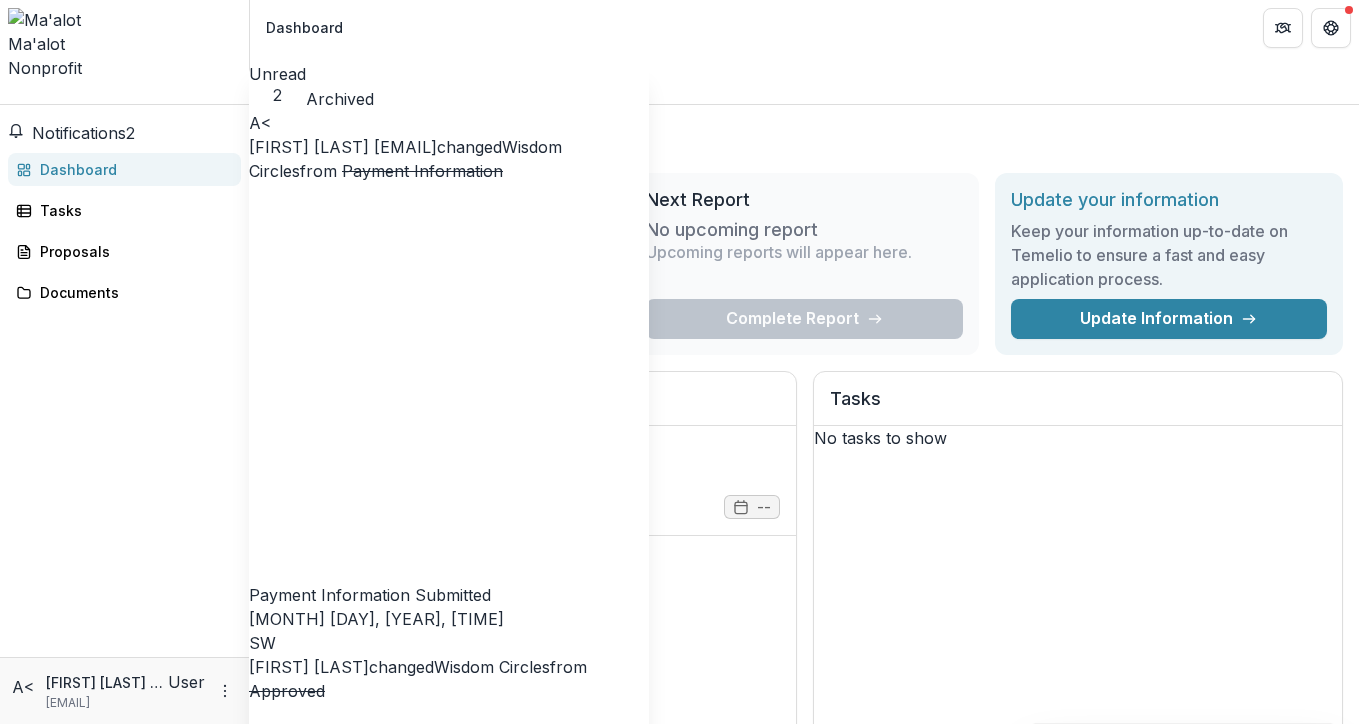 scroll, scrollTop: 0, scrollLeft: 31, axis: horizontal 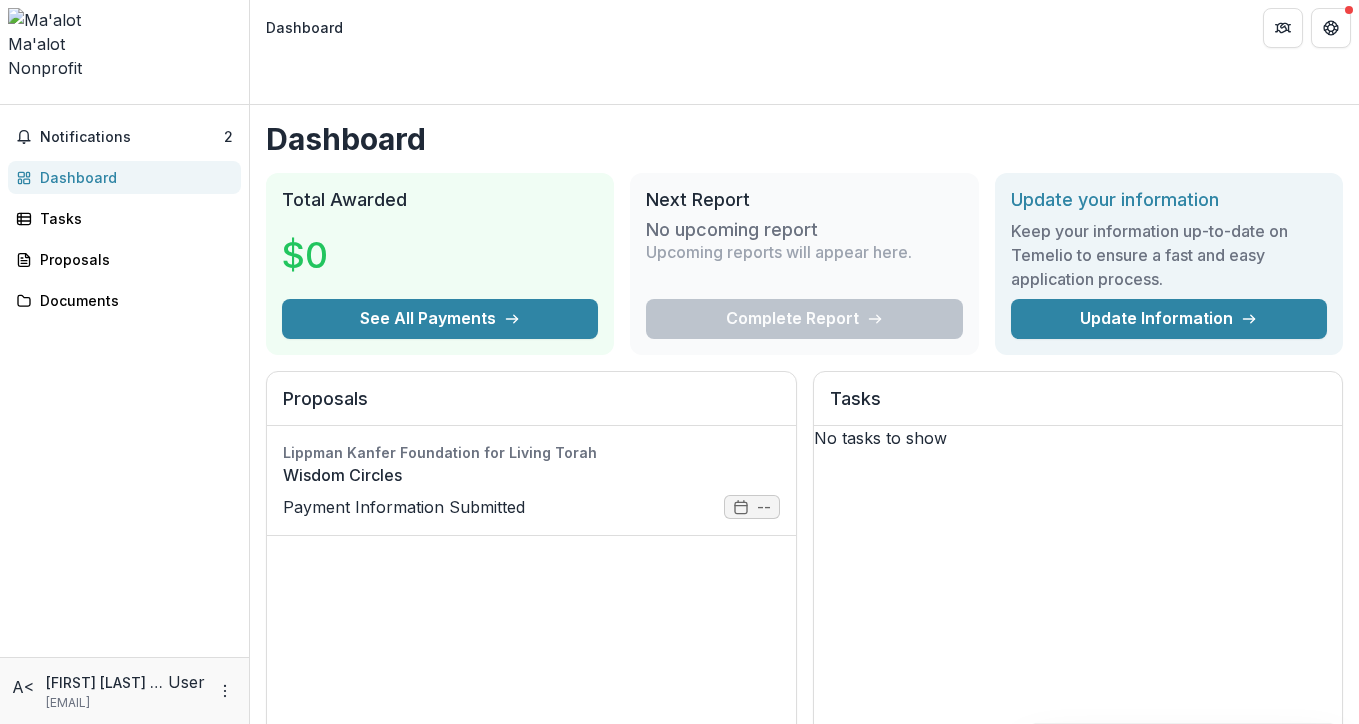 click on "Dashboard Total Awarded $0 See All Payments Next Report No upcoming report Upcoming reports will appear here. Complete Report Update your information Keep your information up-to-date on Temelio to ensure a fast and easy application process. Update Information Proposals Lippman Kanfer Foundation for Living Torah Wisdom Circles Payment Information Submitted -- Viewing  1  of  1 View All Tasks No tasks to show Viewing  0  of  0 View All Grant Payments Grant Foundation Grant amount awarded Payment Amount Linked Contingencies Payment date Grant start date Grant end date Payment status No data available No payments to show Viewing  0  payments" at bounding box center (804, 721) 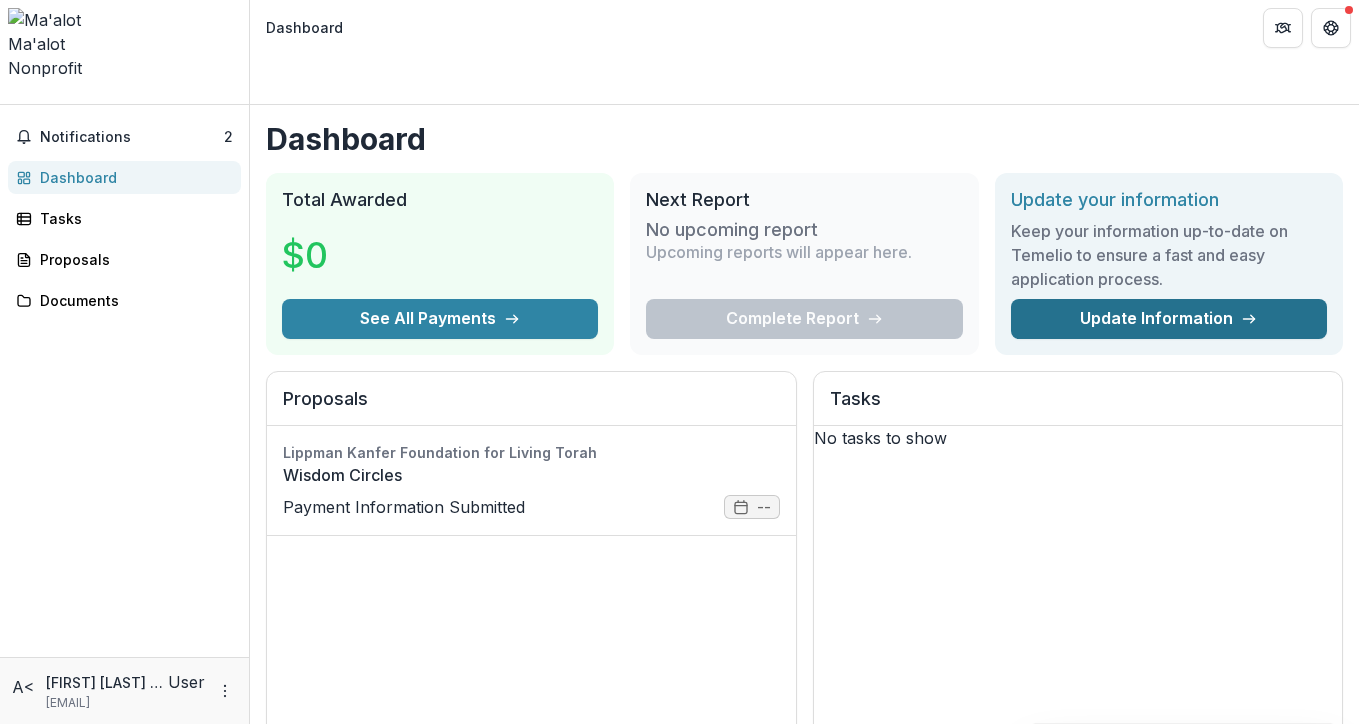 click on "Update Information" at bounding box center [1169, 319] 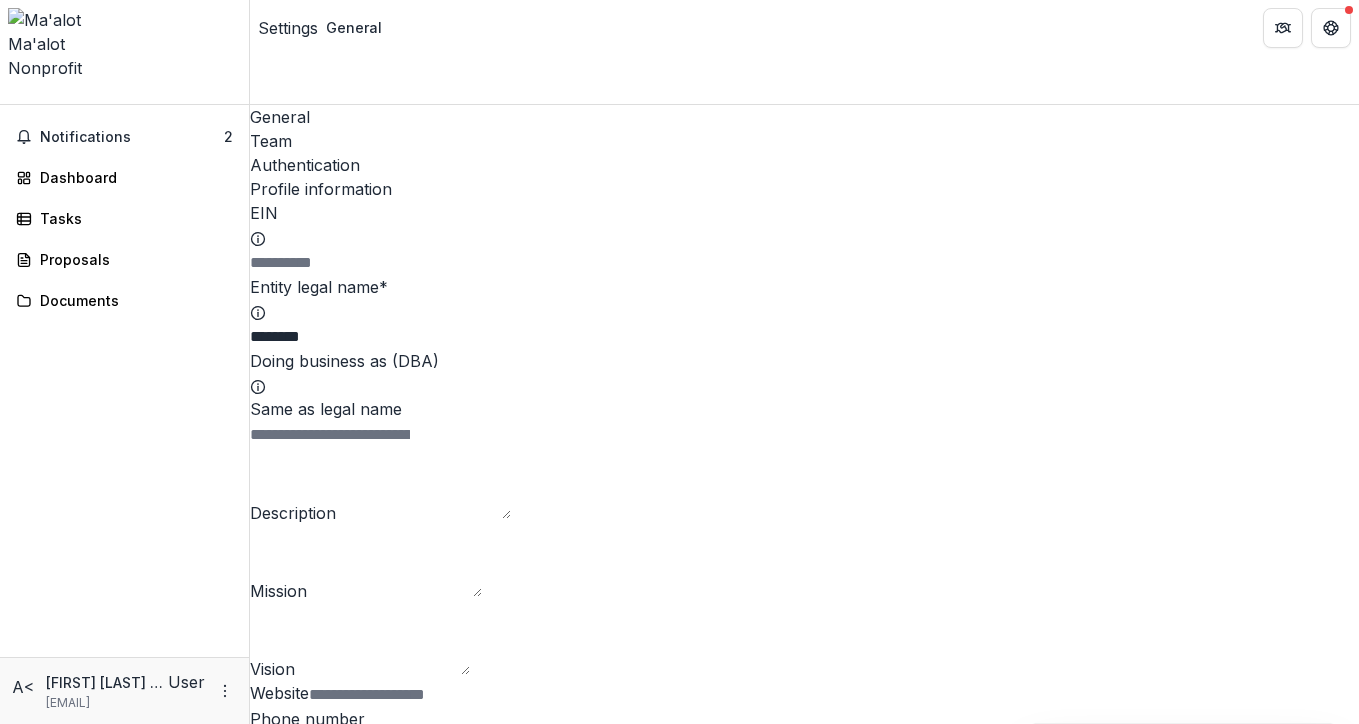 scroll, scrollTop: 0, scrollLeft: 0, axis: both 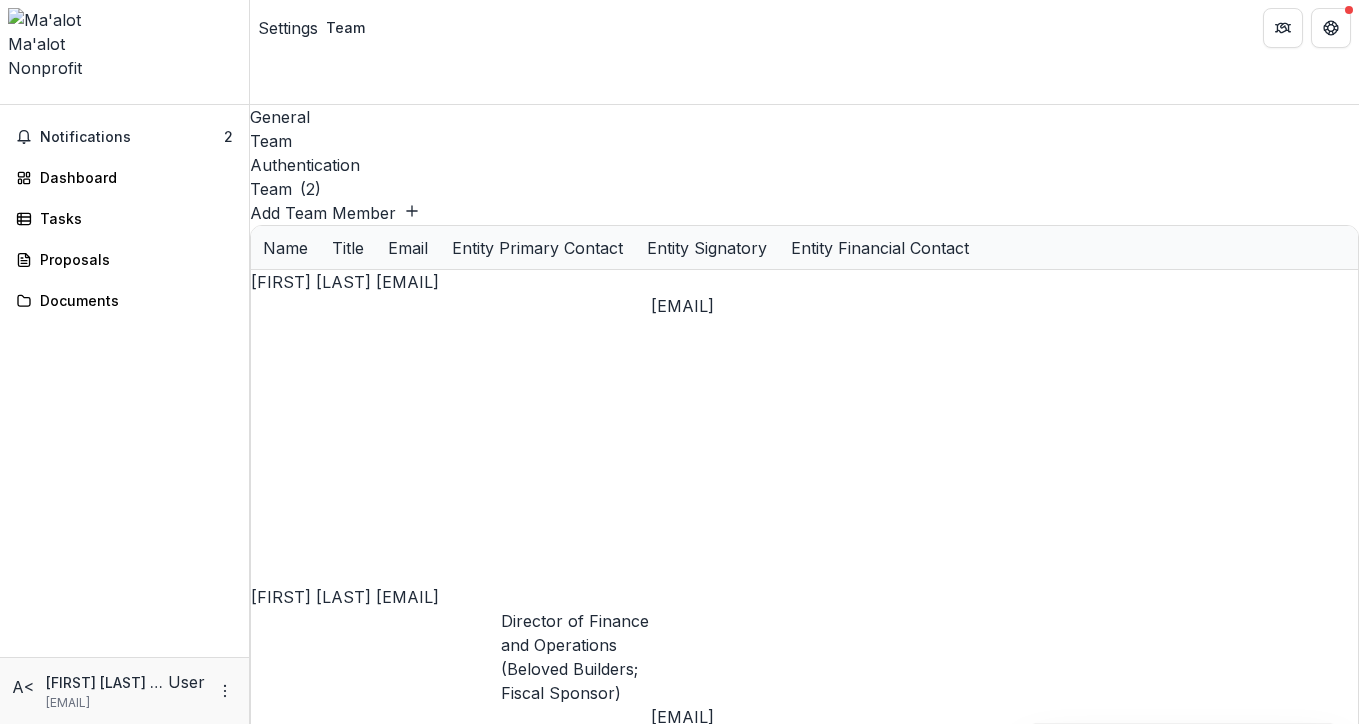 click on "Authentication" at bounding box center [804, 165] 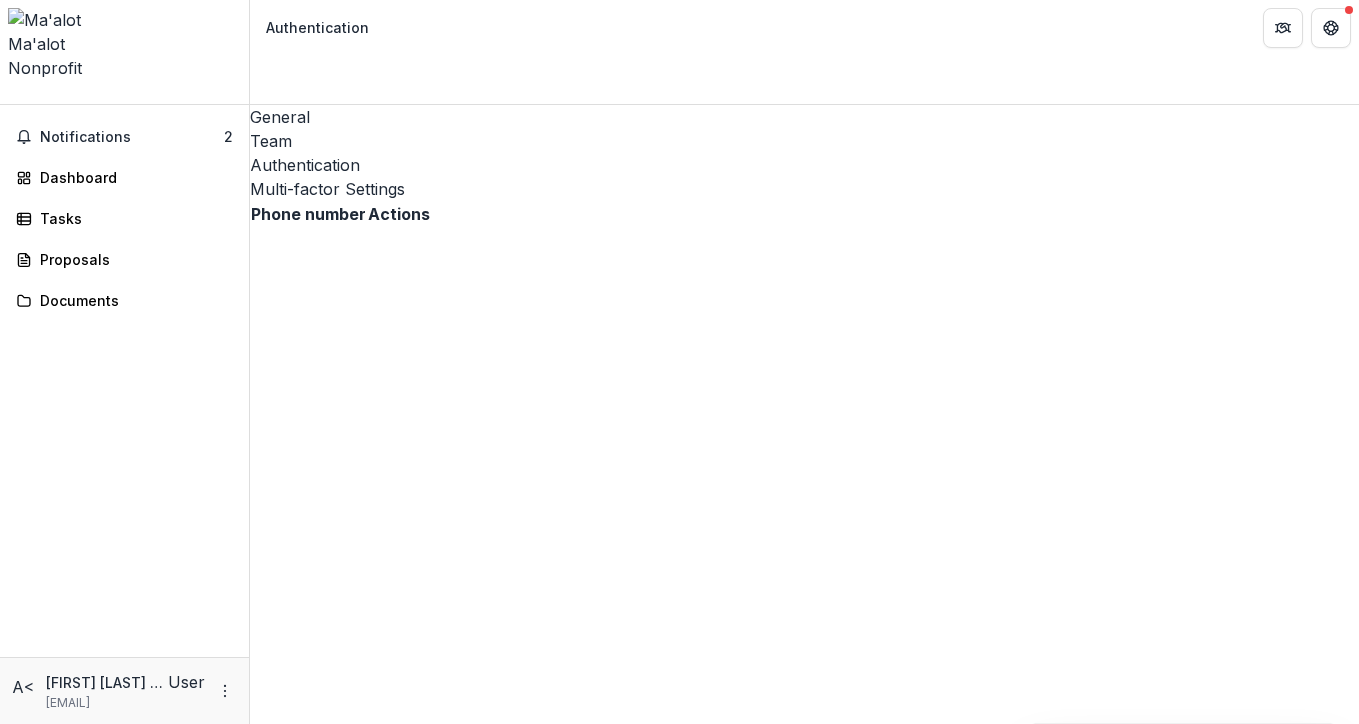click on "General" at bounding box center [804, 117] 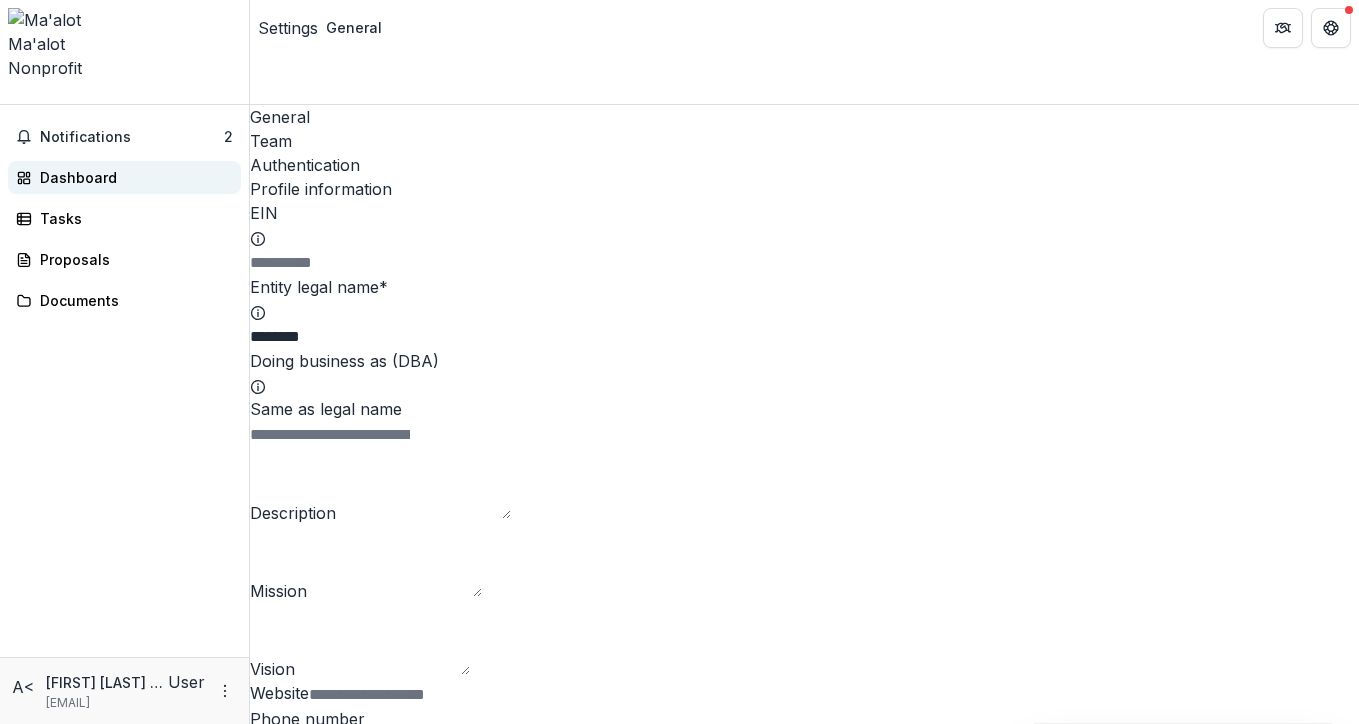 click on "Dashboard" at bounding box center [132, 177] 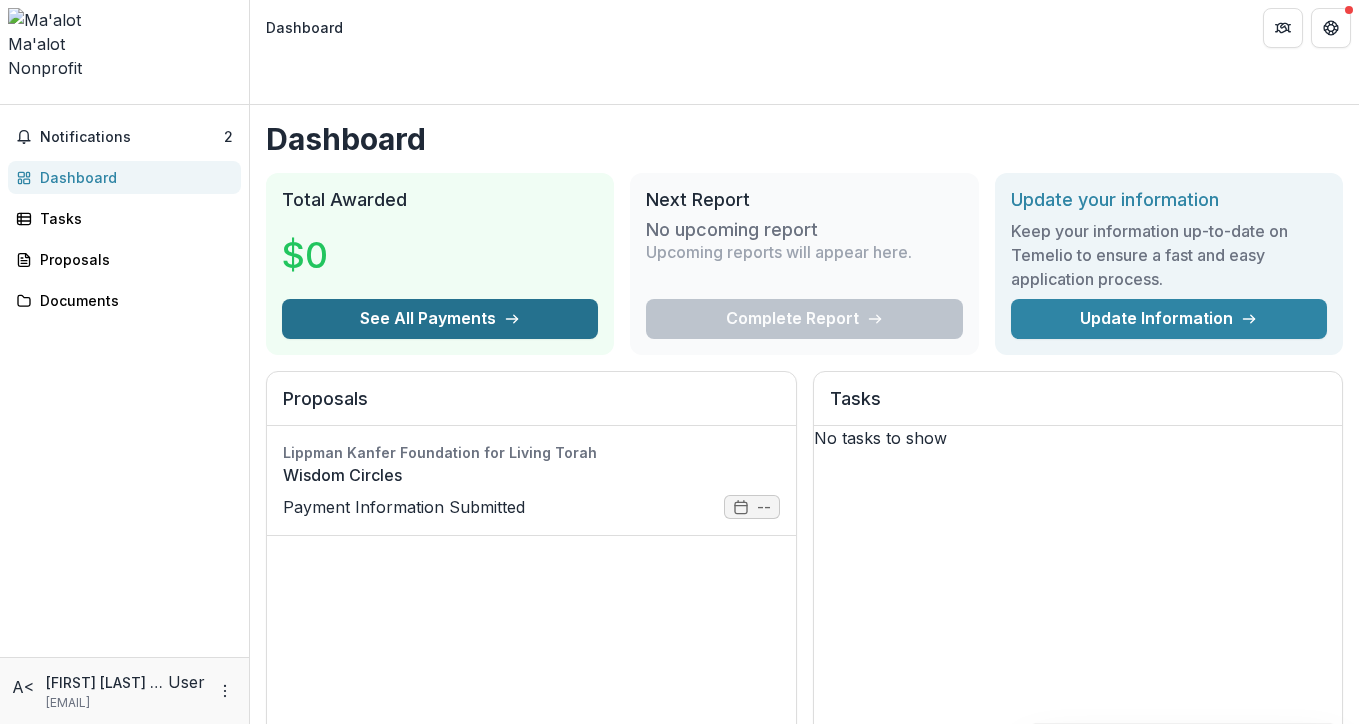 click on "See All Payments" at bounding box center (440, 319) 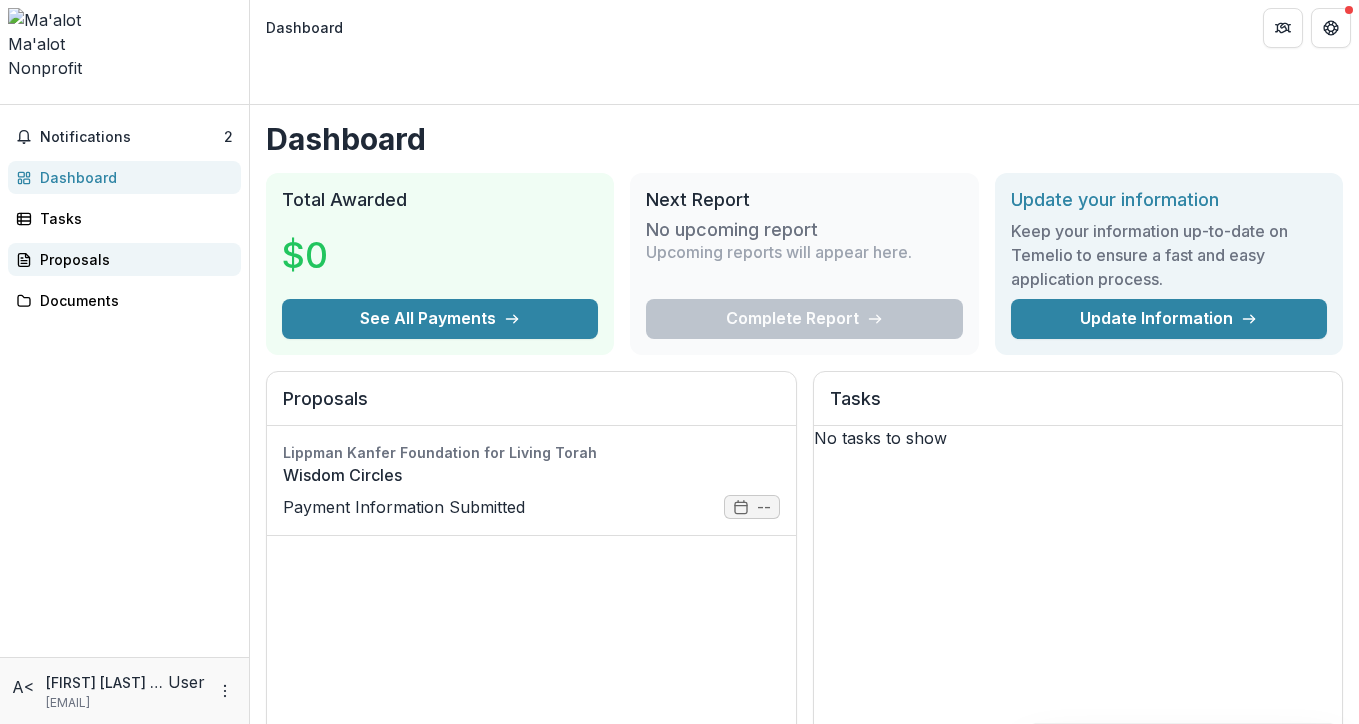 scroll, scrollTop: 0, scrollLeft: 0, axis: both 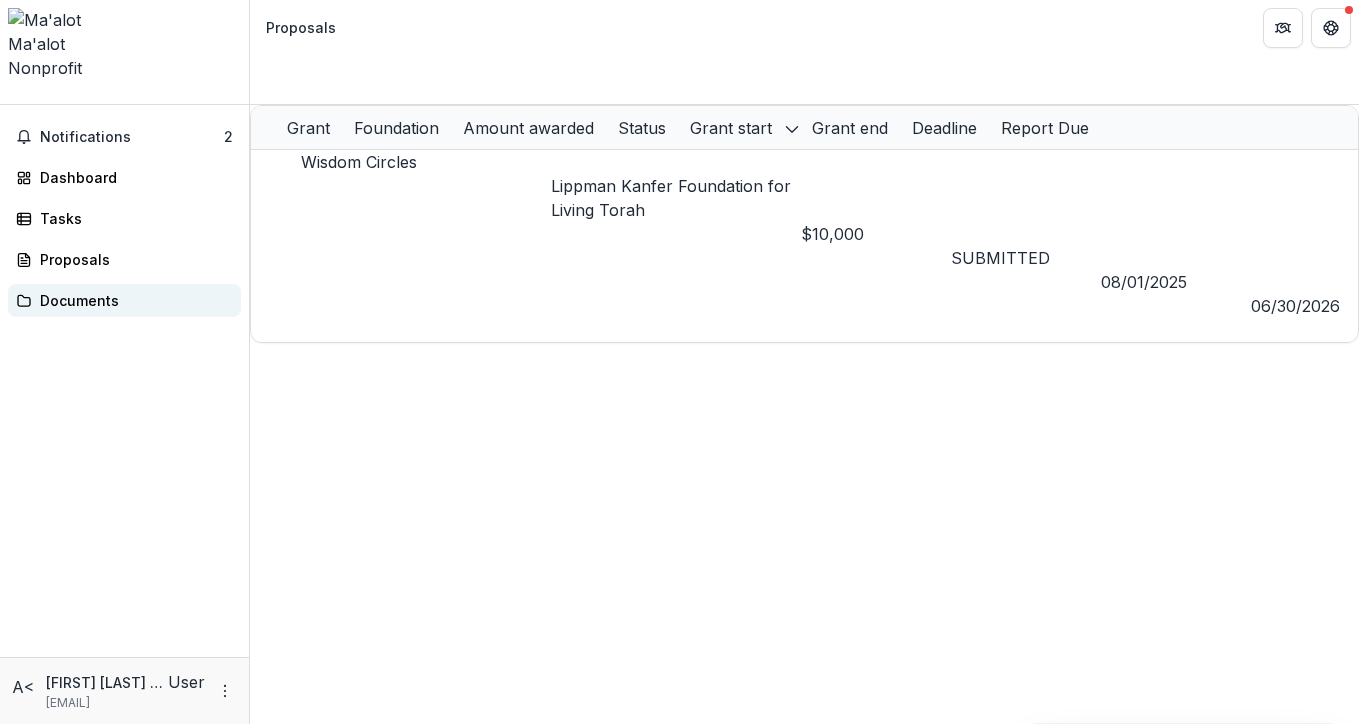 click on "Documents" at bounding box center [124, 300] 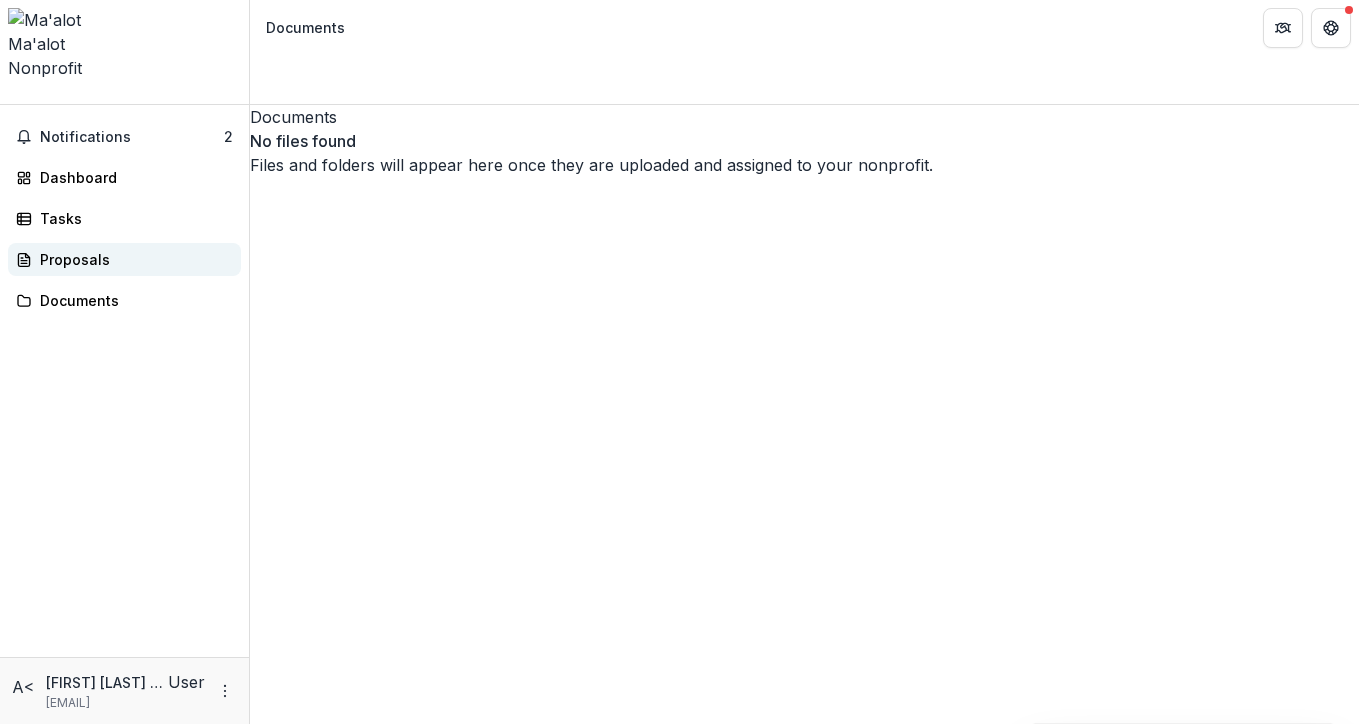 click on "Proposals" at bounding box center (132, 259) 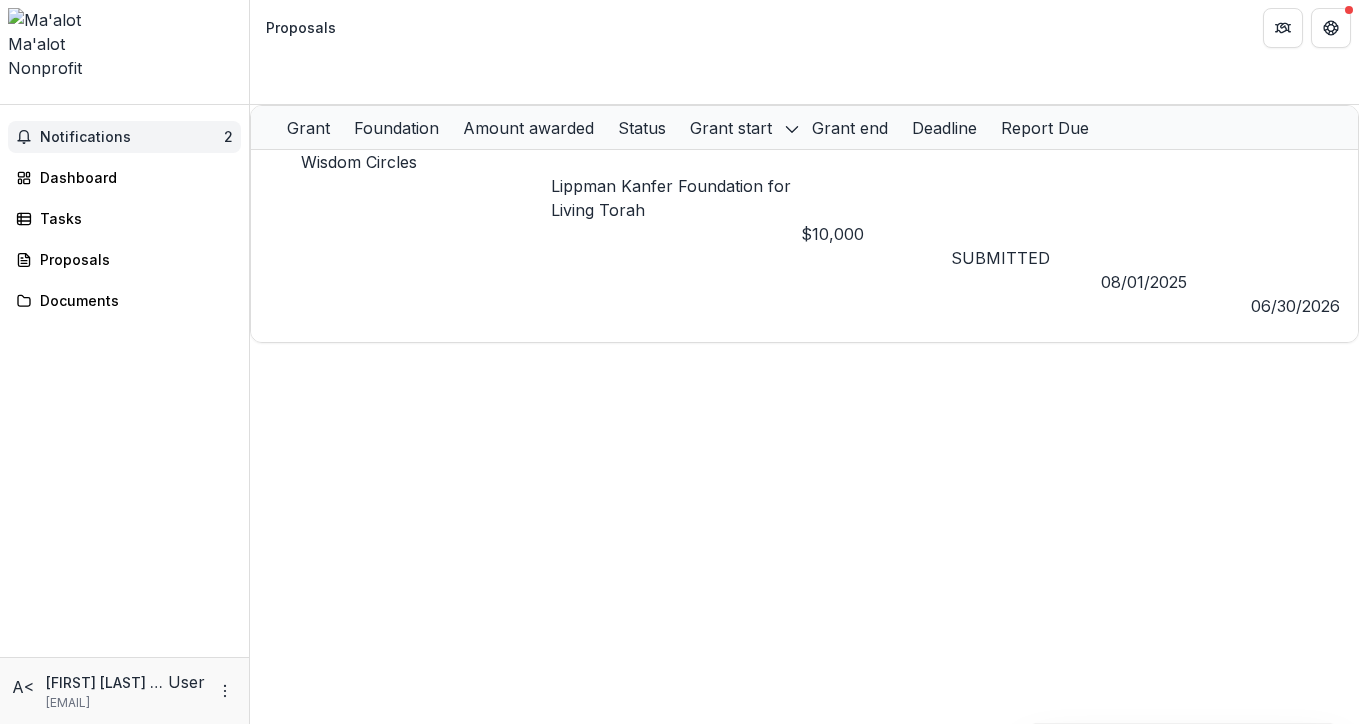 click on "Notifications 2" at bounding box center [124, 137] 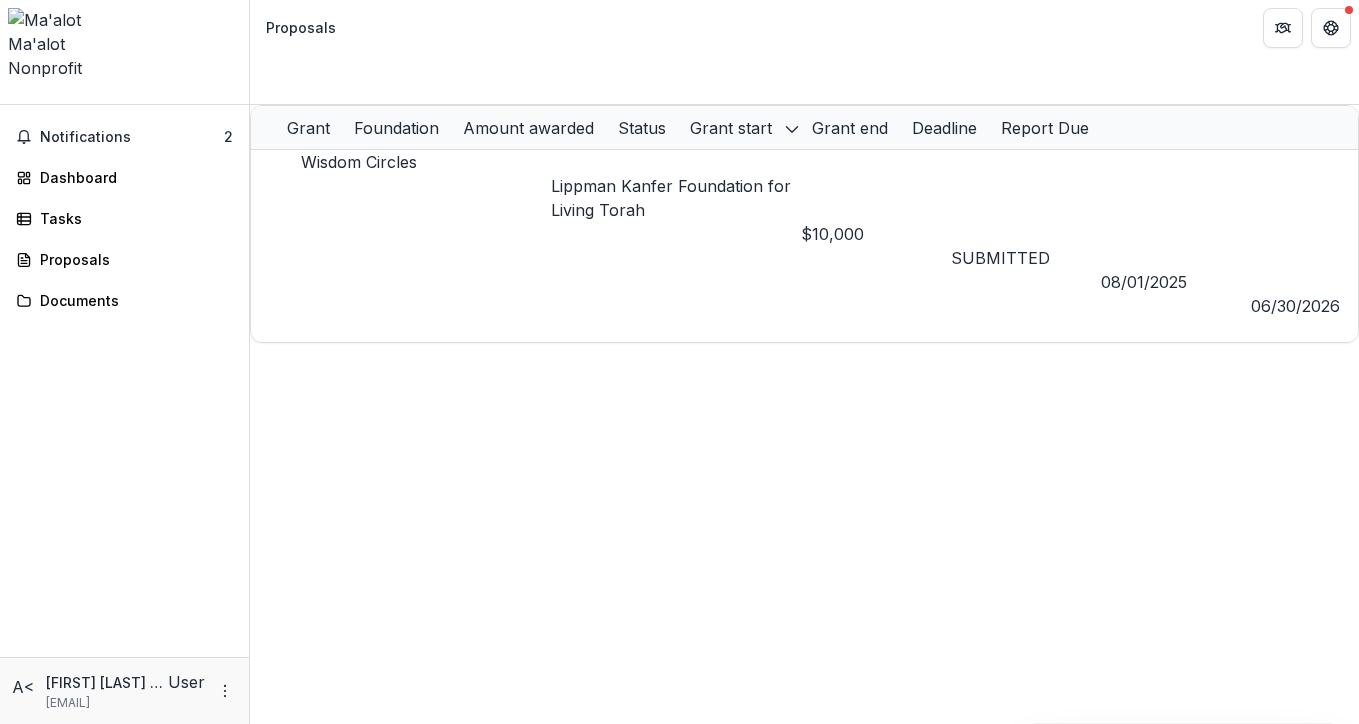 click on "Notifications 2 Unread   2 Archived A< Amanda Doster <amanda@belovedgarden.org> changed  Wisdom Circles  from   Payment Information Payment Information Submitted Jul 31, 2025, 8:10 AM SW Samantha Carlin Willis changed  Wisdom Circles  from   Approved Payment Information Jul 29, 2025, 2:01 PM Mark all as read A< Amanda Doster <amanda@belovedgarden.org> changed  Wisdom Circles  from   Payment Information Payment Information Submitted Jul 31, 2025, 8:10 AM SW Samantha Carlin Willis changed  Wisdom Circles  from   Approved Payment Information Jul 29, 2025, 2:01 PM Dashboard Tasks Proposals Documents" at bounding box center (124, 381) 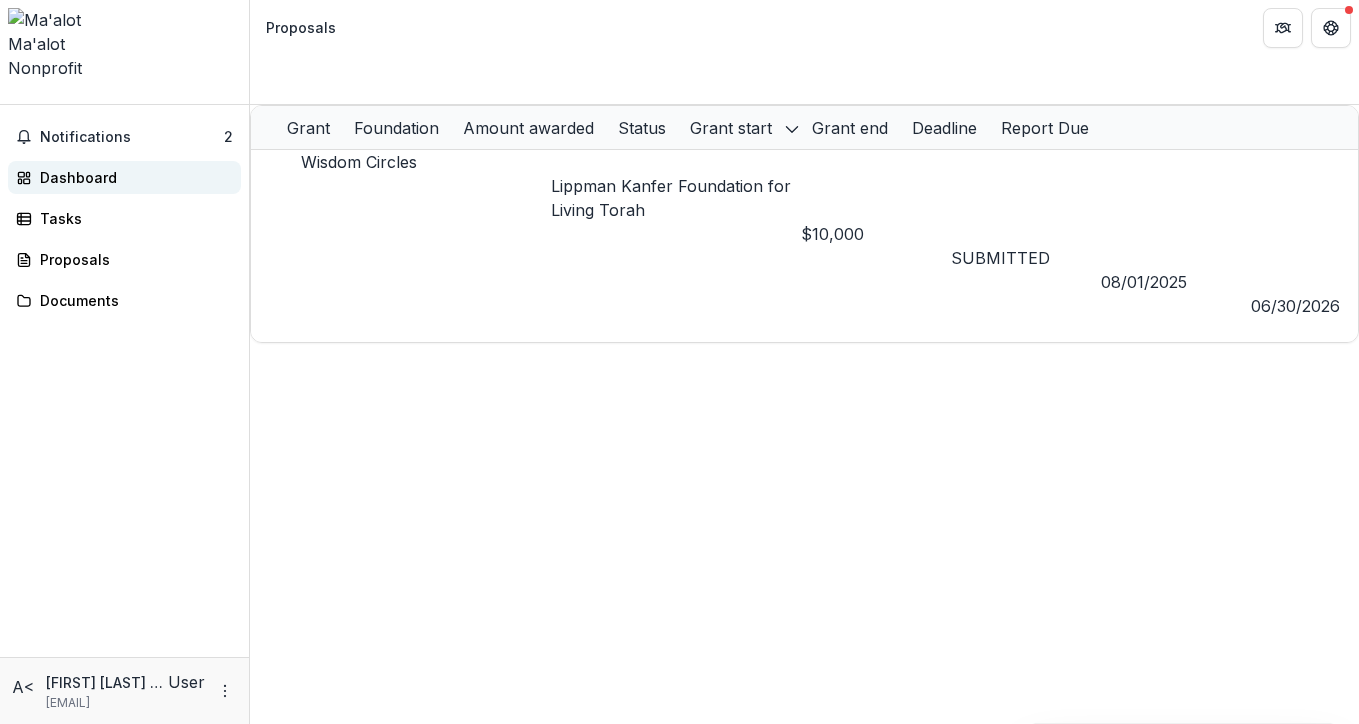 click on "Dashboard" at bounding box center [132, 177] 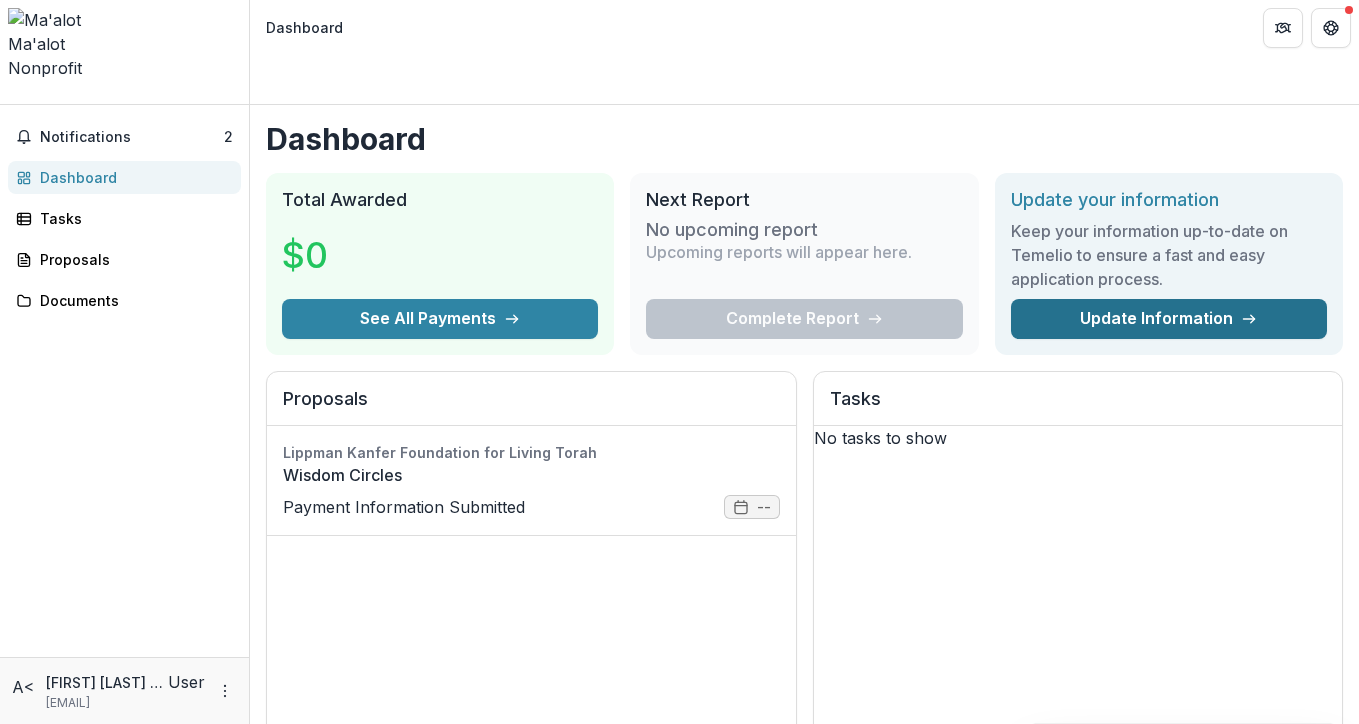scroll, scrollTop: 0, scrollLeft: 0, axis: both 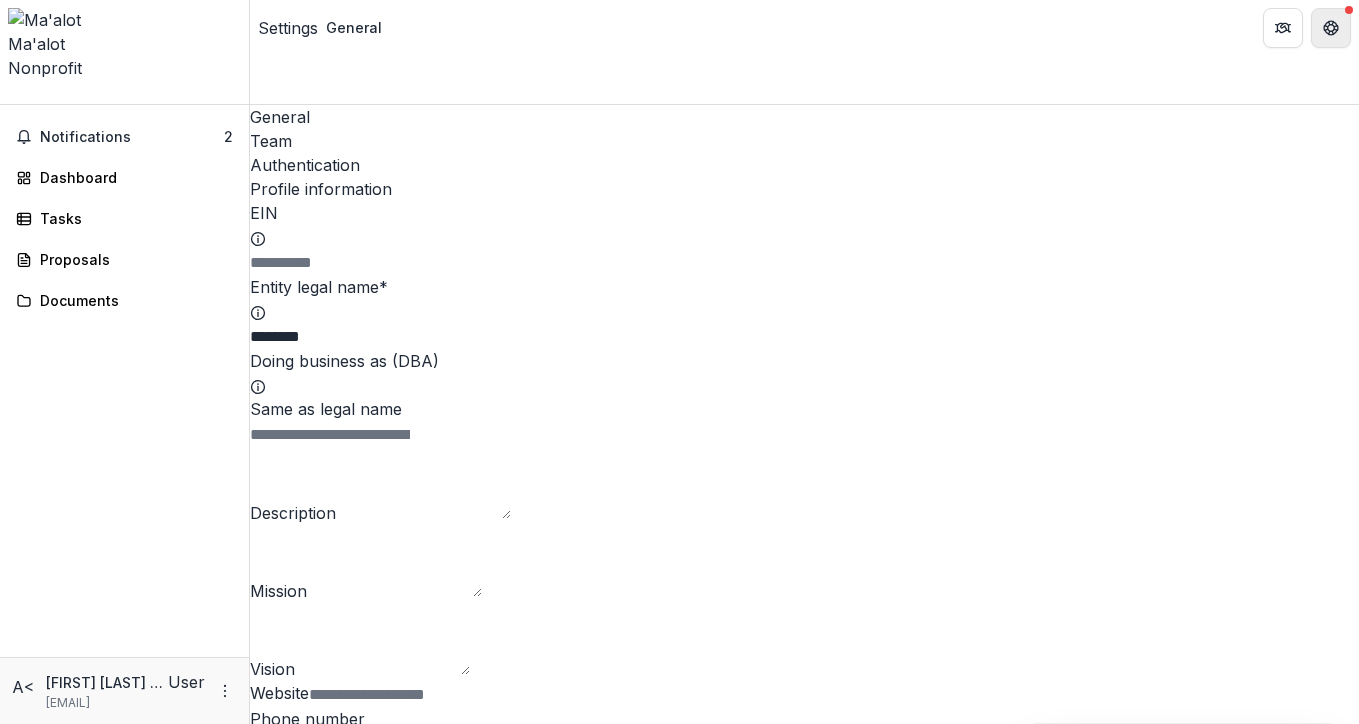 click 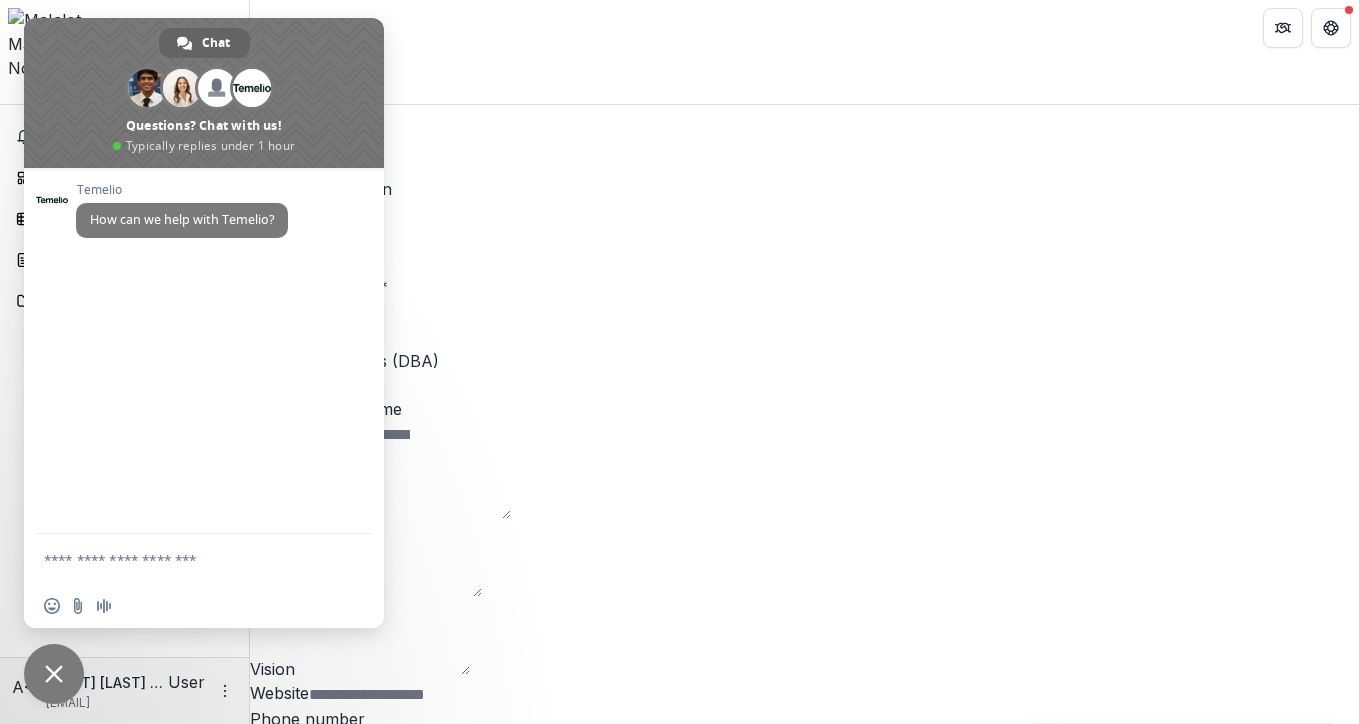 click on "Profile information EIN Entity legal name * ******* Doing business as (DBA) Same as legal name Description Mission Vision Website Phone number For non-US phone numbers, please include the country code. For example +44 1234 567890 Legal status IRS Recipient Status Select IRS Recipient Status Only applicable for US-based grantees Entity email Founding year Entity logo Select a file to upload or drag and drop it here IRS determination letter Learn more Select a file to upload or drag and drop it here Does your entity use a fiscal sponsor? Headquarters address Address line 1 Address line 2 City State / province / region Country Please pick one... Postal / zip code Mailing address Same as Headquarters Address line 1 Address line 2 City State / province / region Country Please pick one... Postal / zip code Social media Facebook Instagram Twitter LinkedIn GuideStar" at bounding box center (804, 2729) 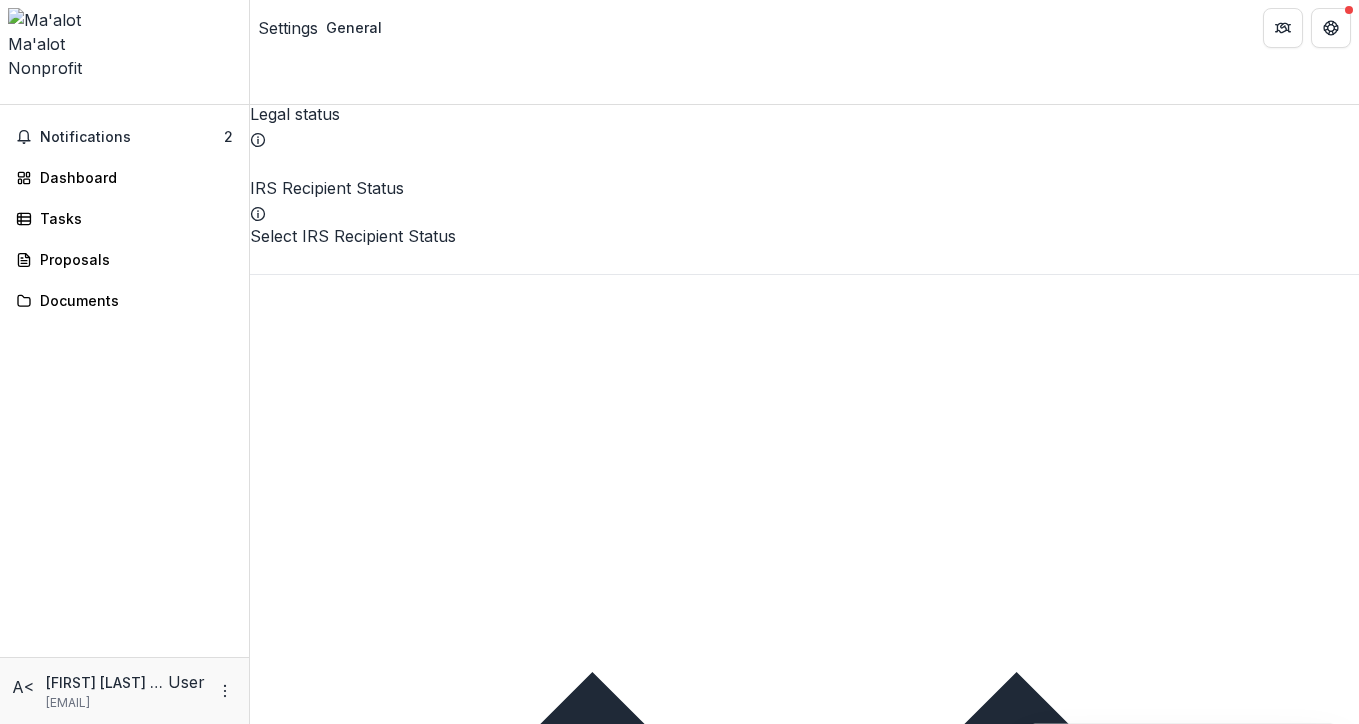 scroll, scrollTop: 674, scrollLeft: 0, axis: vertical 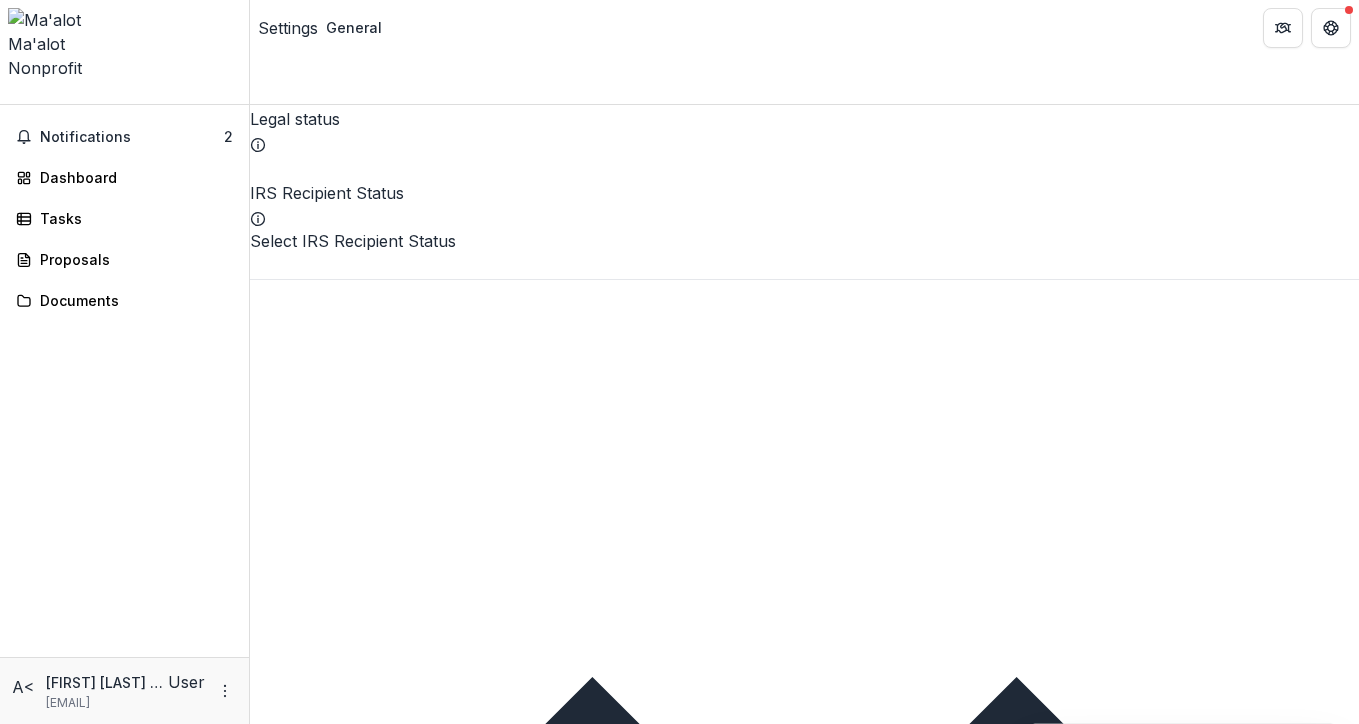 click on "Website" at bounding box center (389, 21) 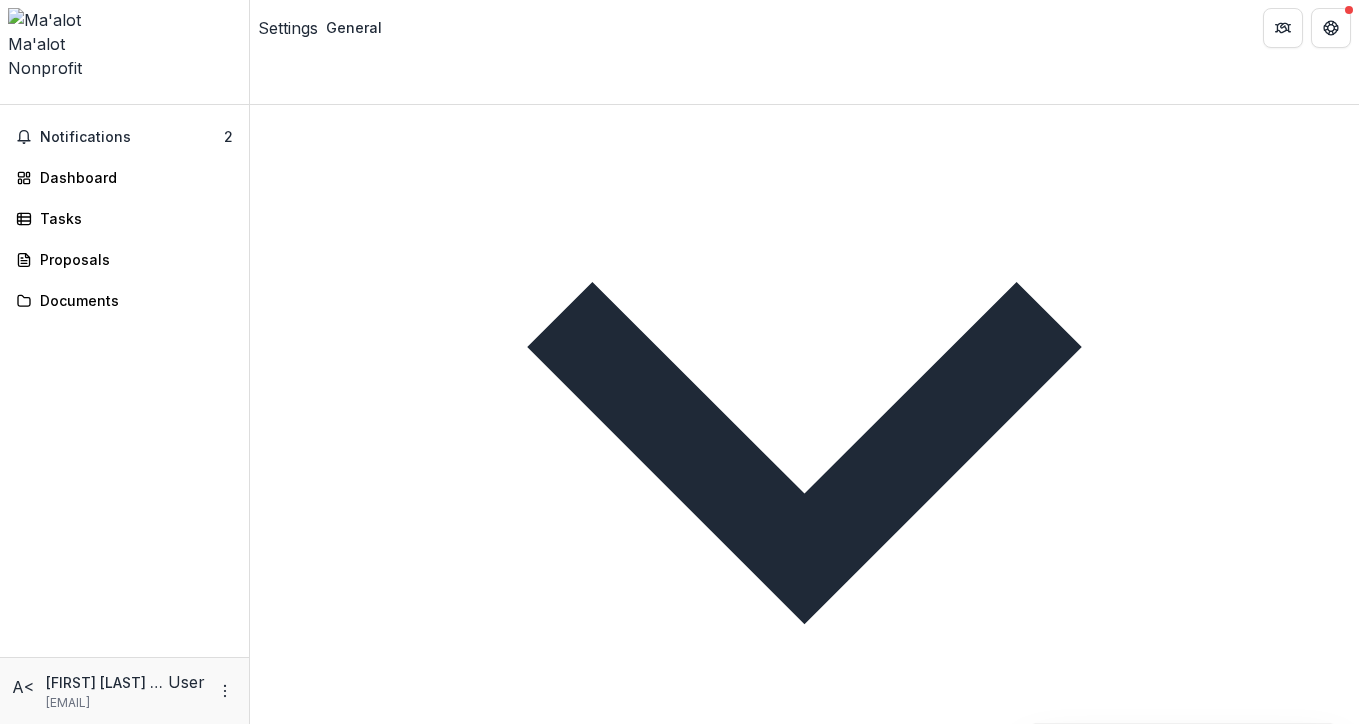 scroll, scrollTop: 1085, scrollLeft: 0, axis: vertical 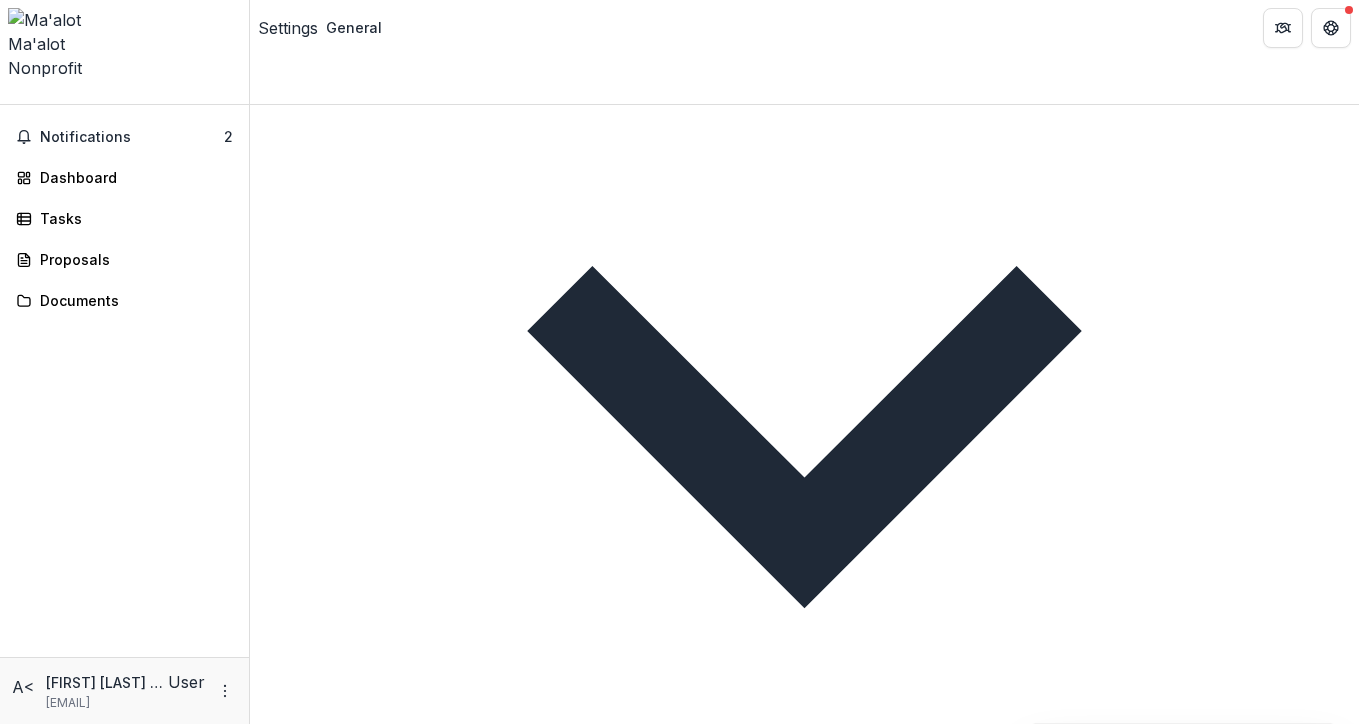 click on "Founding year" at bounding box center [421, 1042] 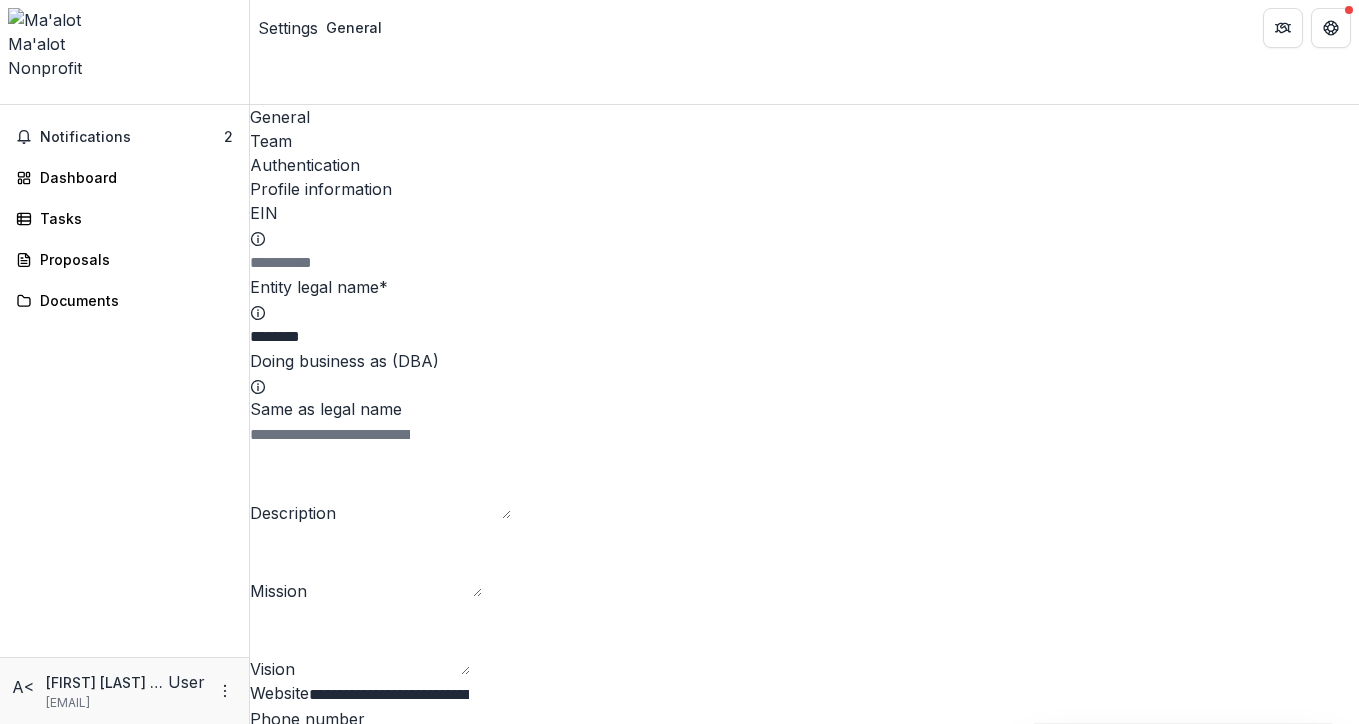 scroll, scrollTop: 0, scrollLeft: 0, axis: both 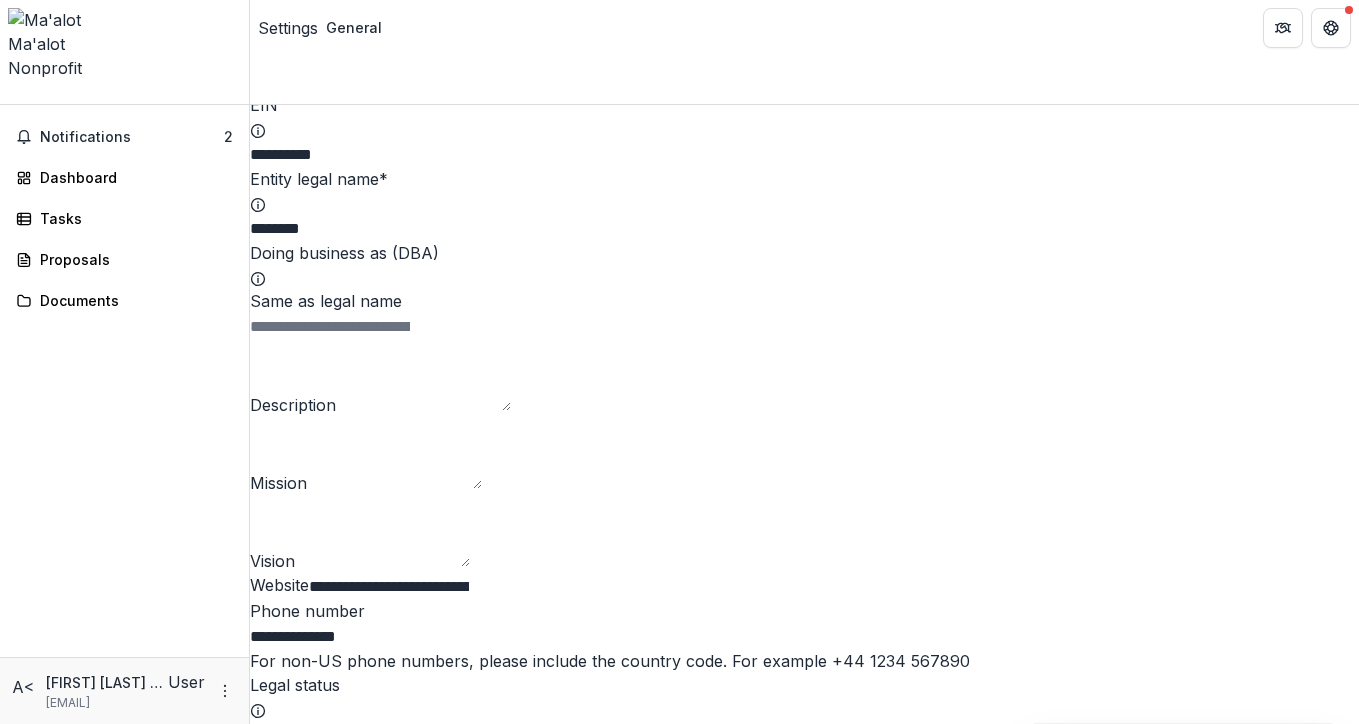 click on "Description" at bounding box center [423, 375] 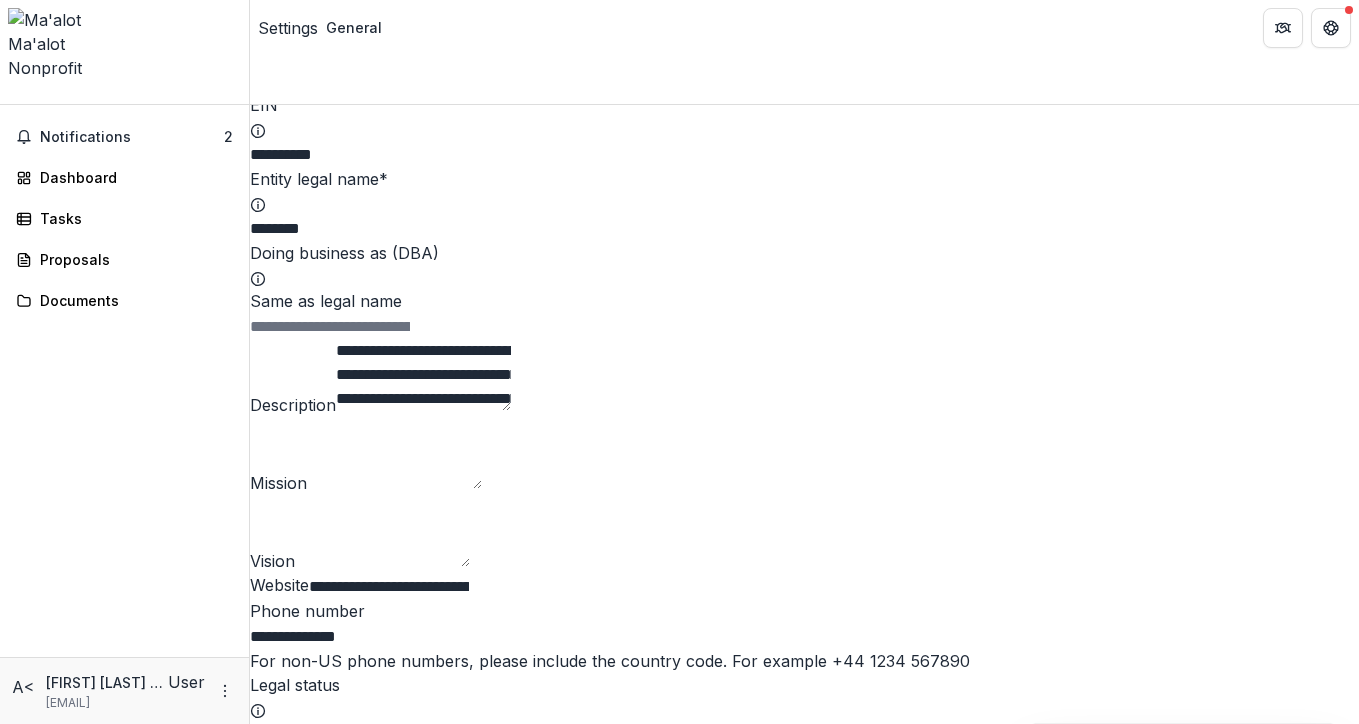 scroll, scrollTop: 13, scrollLeft: 0, axis: vertical 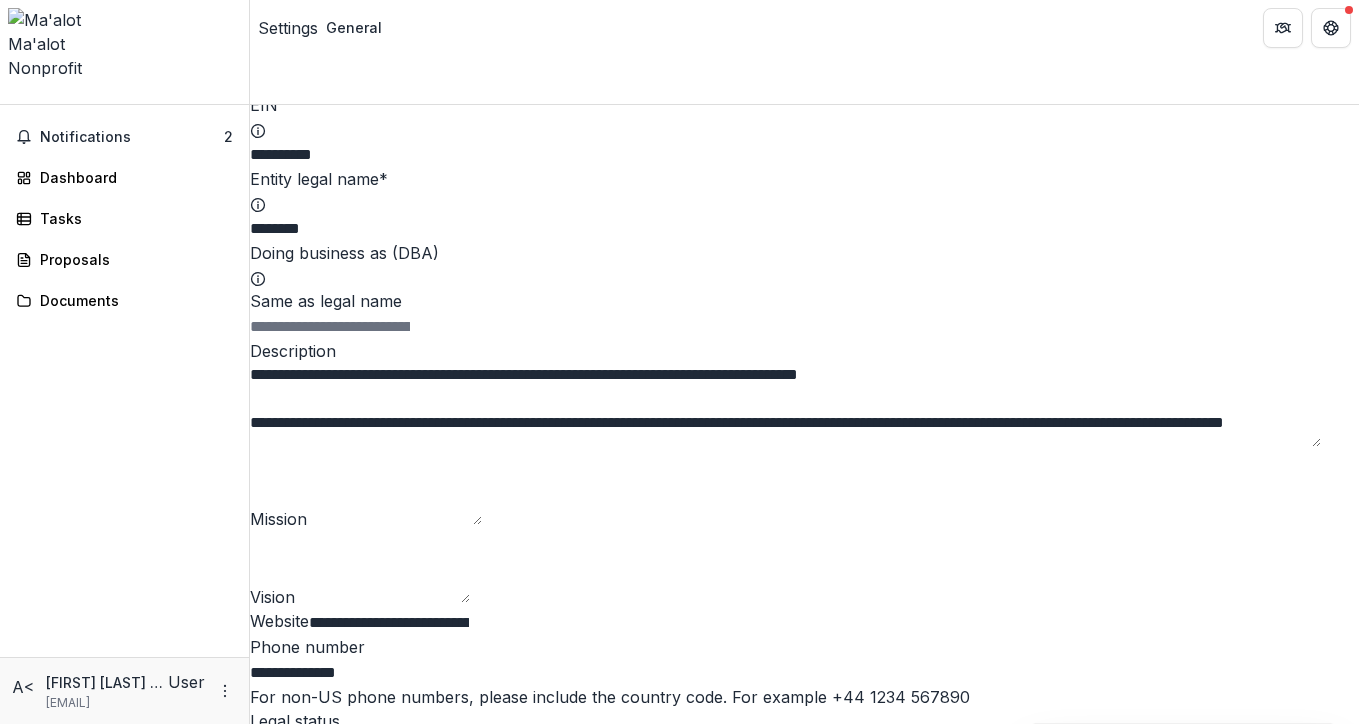 type on "**********" 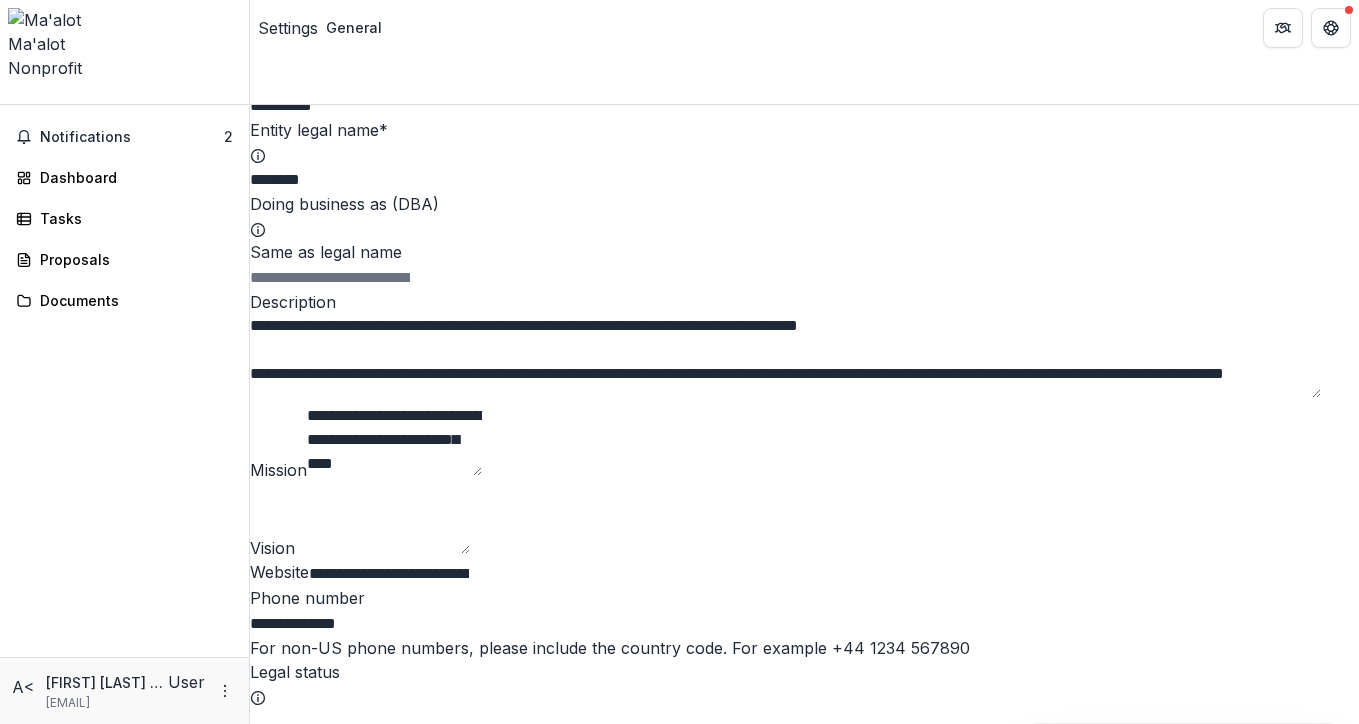 scroll, scrollTop: 170, scrollLeft: 0, axis: vertical 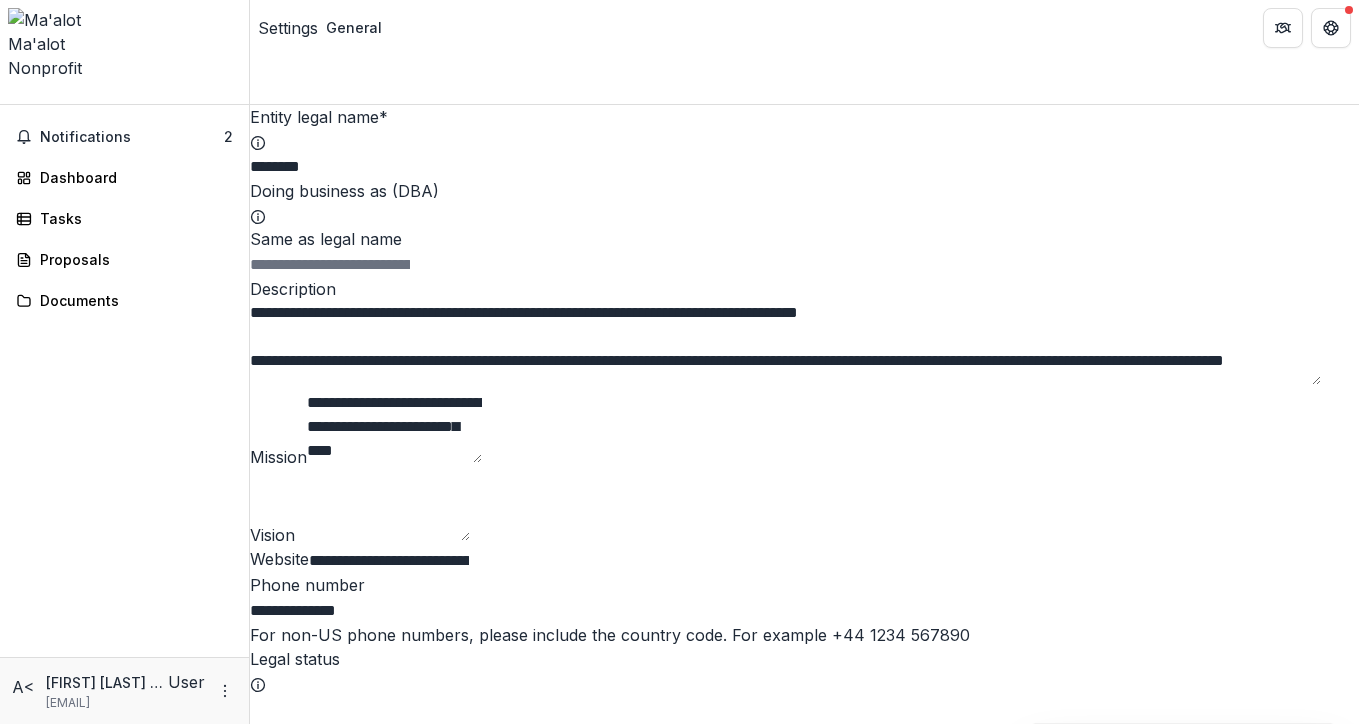 type on "**********" 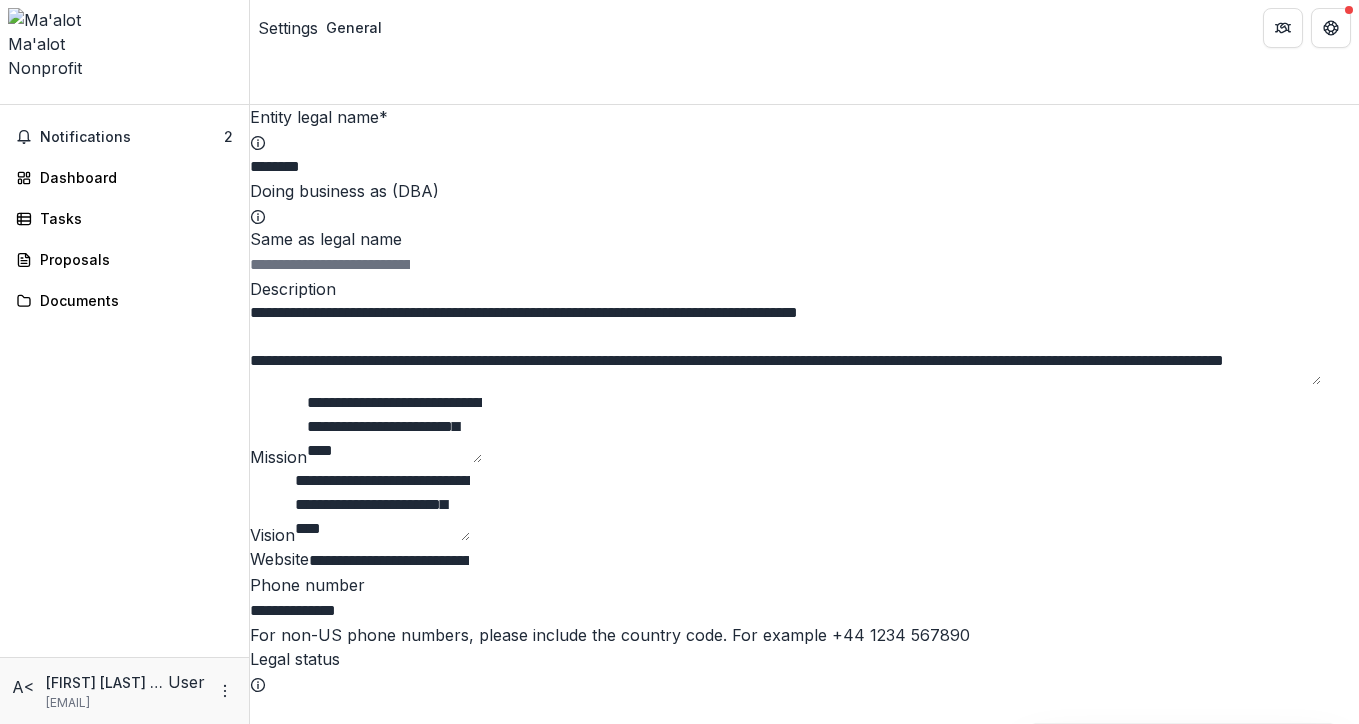 type on "**********" 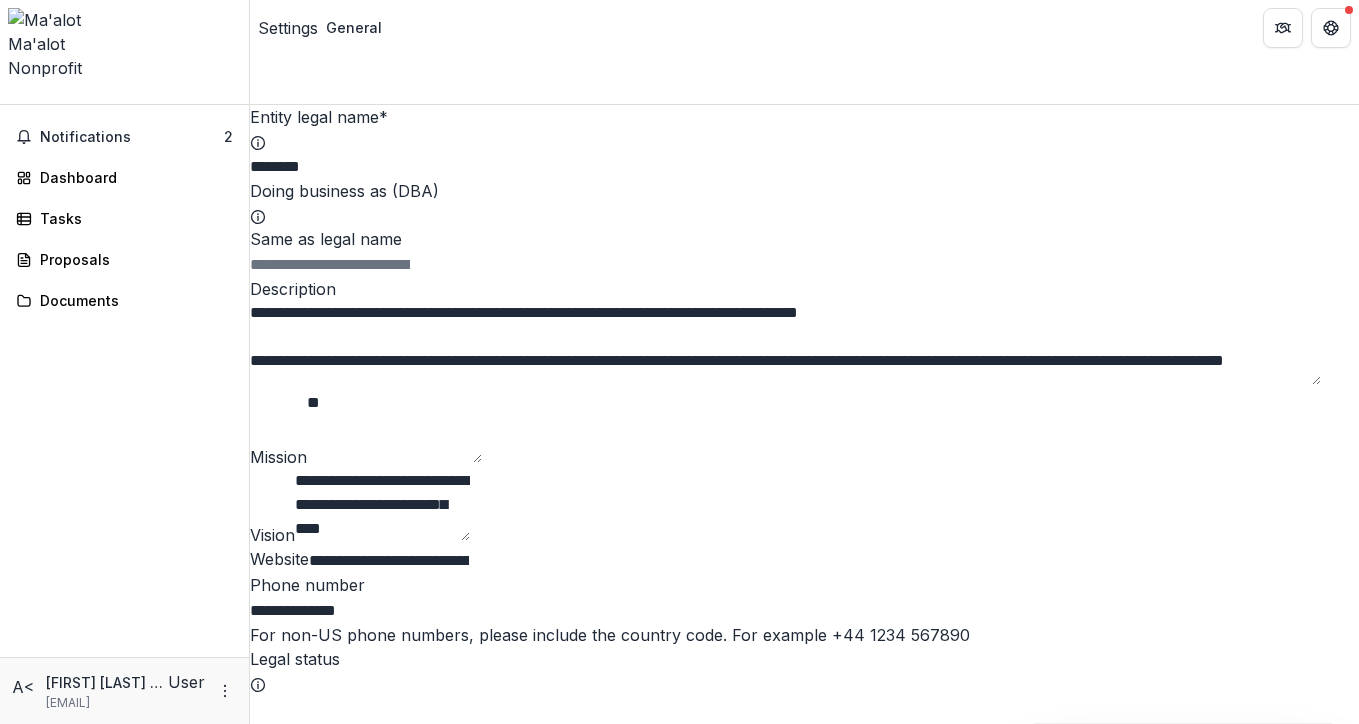 type on "*" 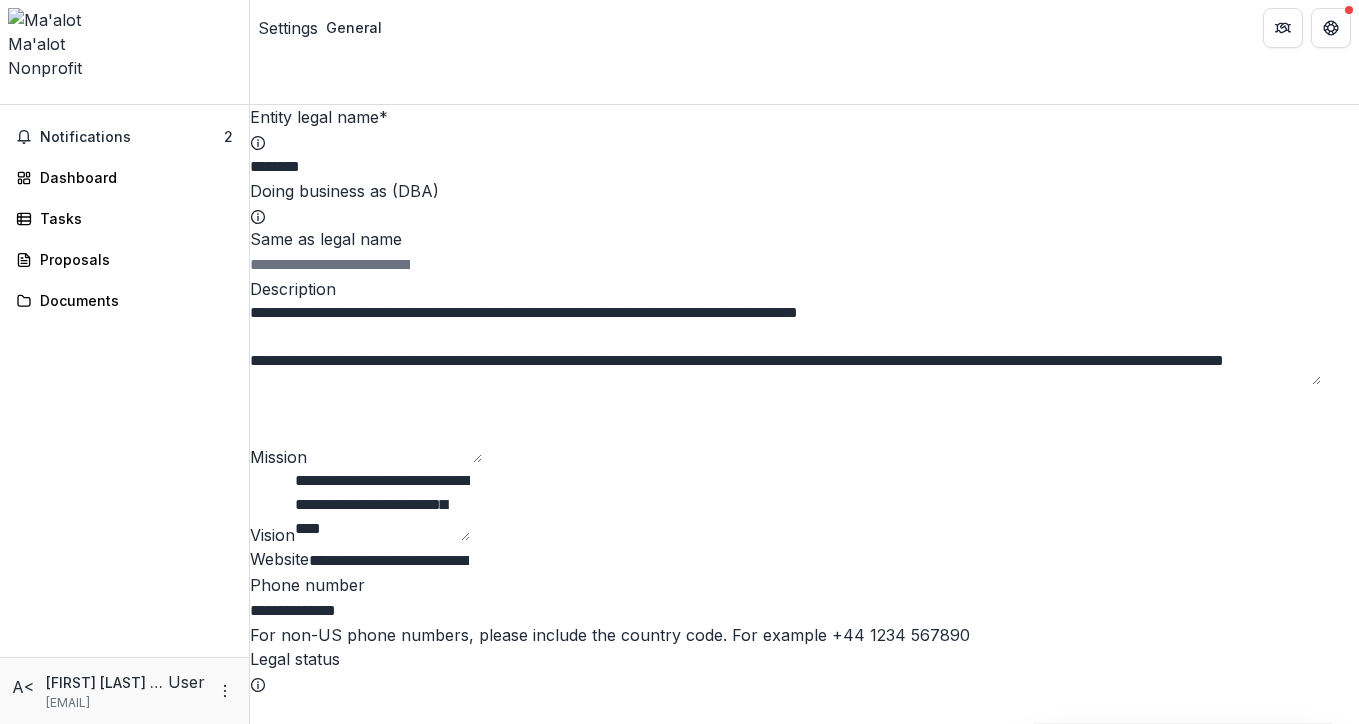 paste on "**********" 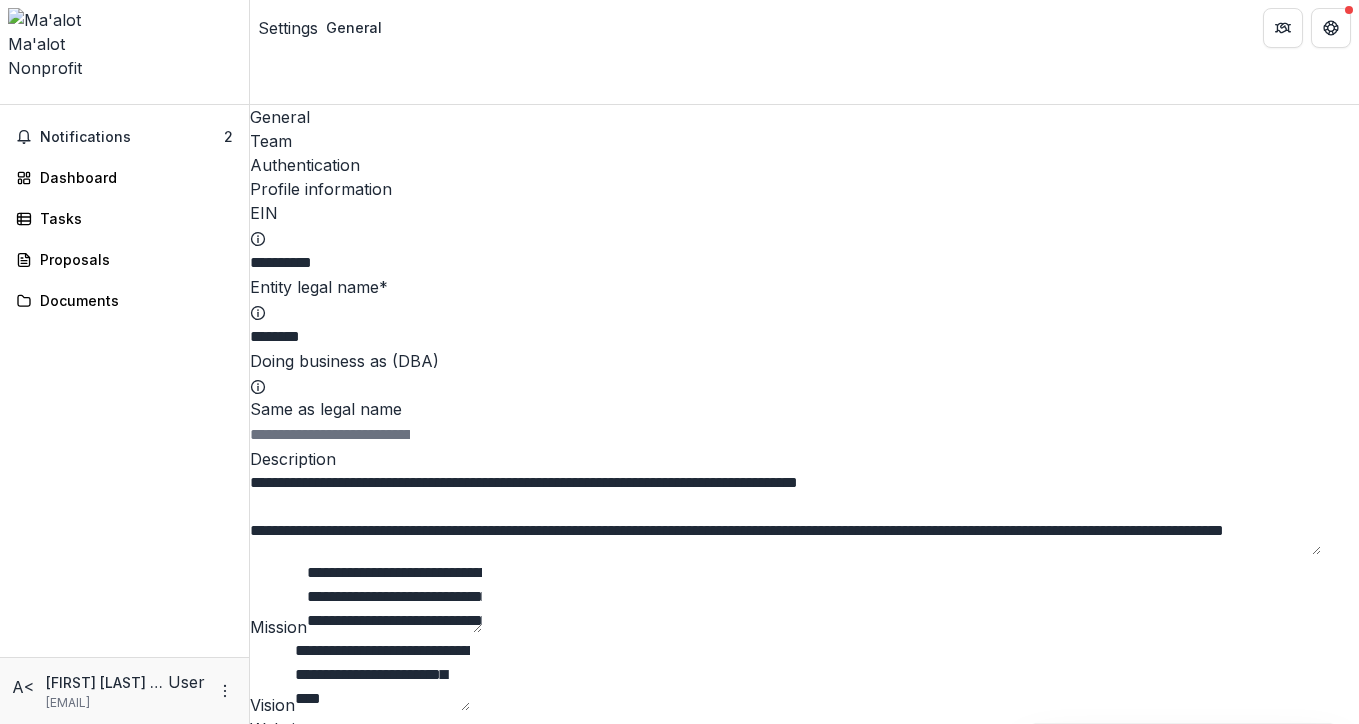 scroll, scrollTop: 0, scrollLeft: 0, axis: both 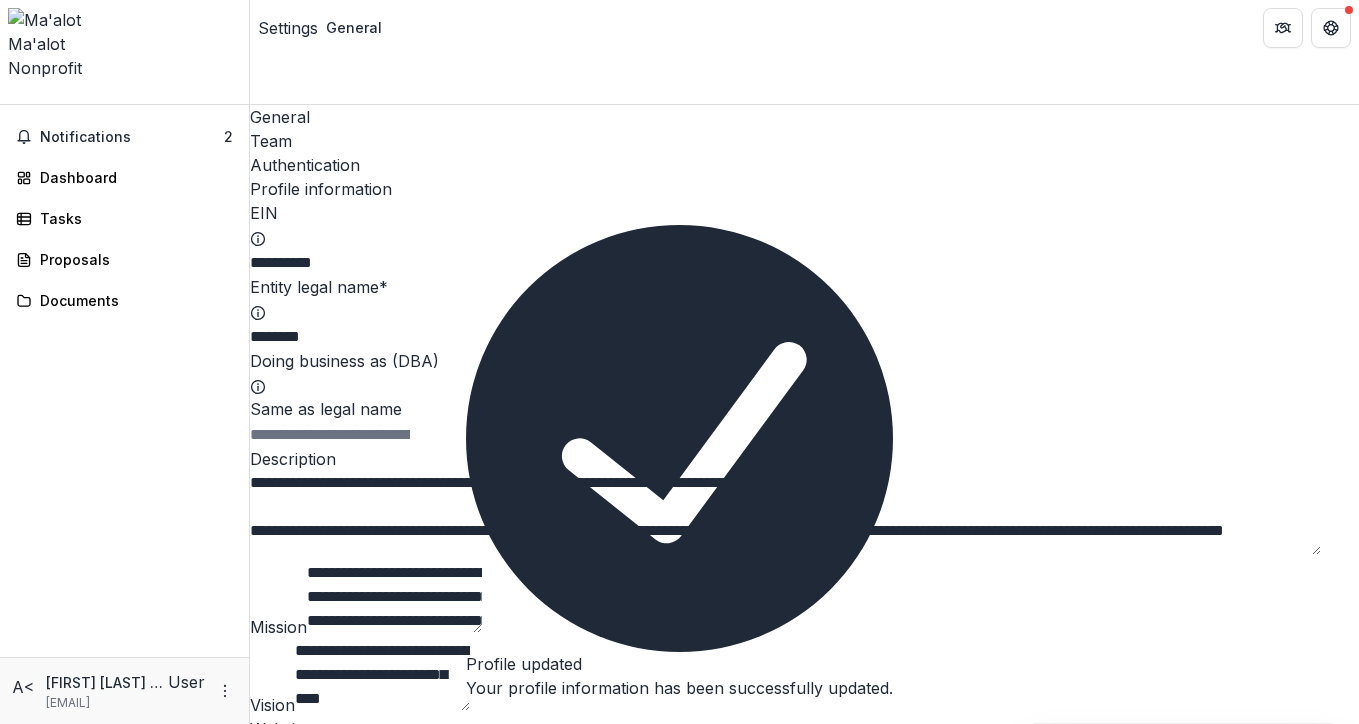 click on "Team" at bounding box center [804, 141] 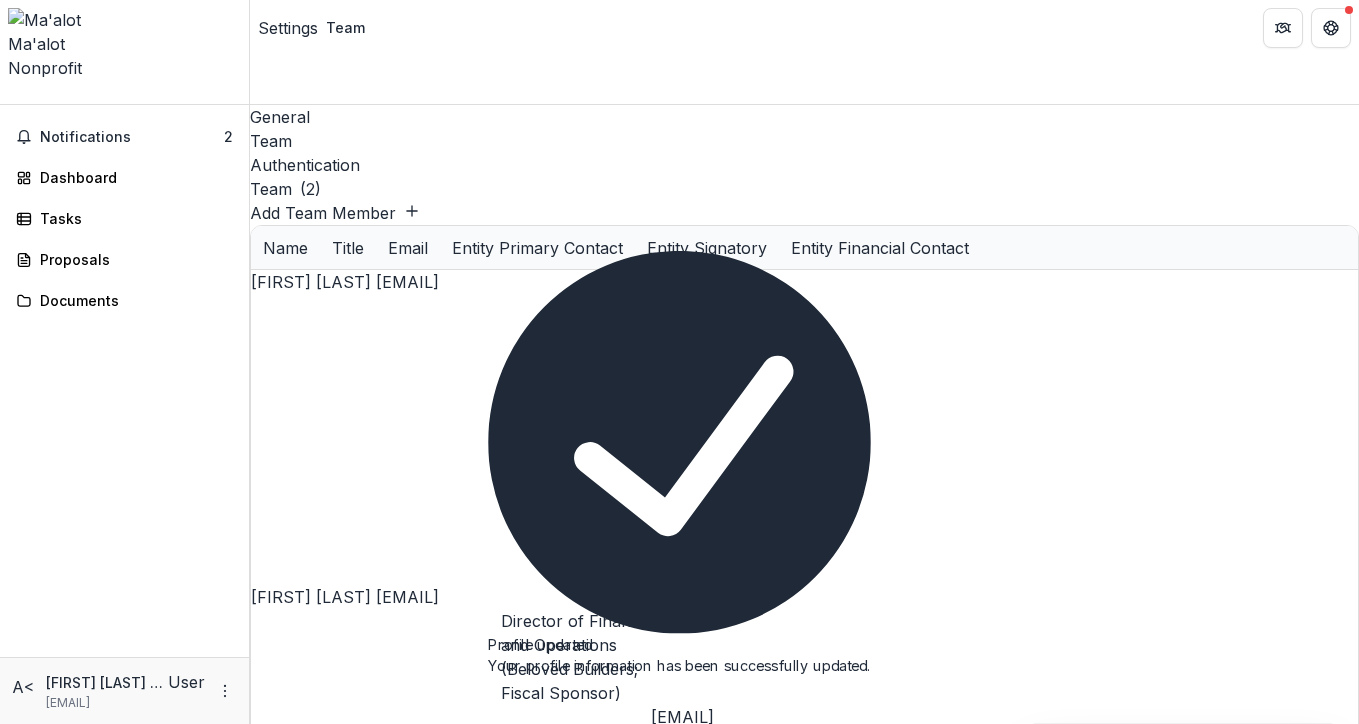 click on "Add Team Member" at bounding box center [335, 213] 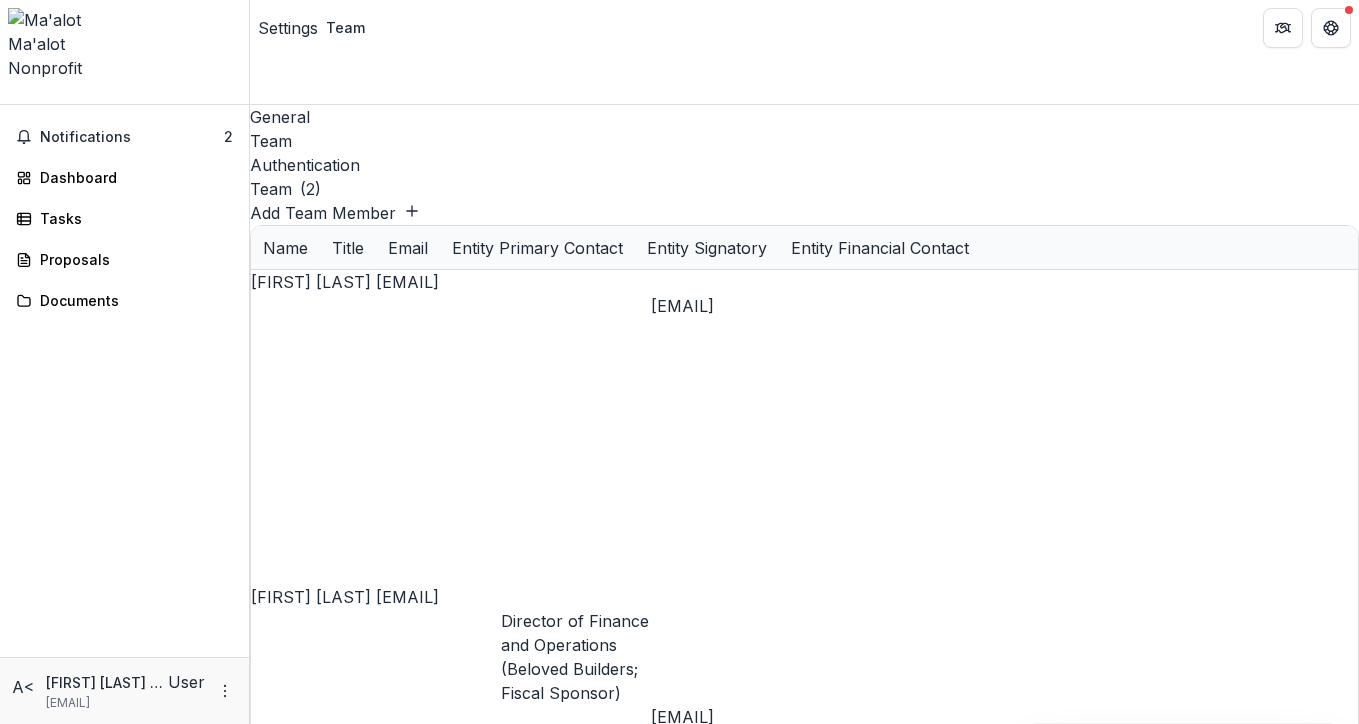 type on "**********" 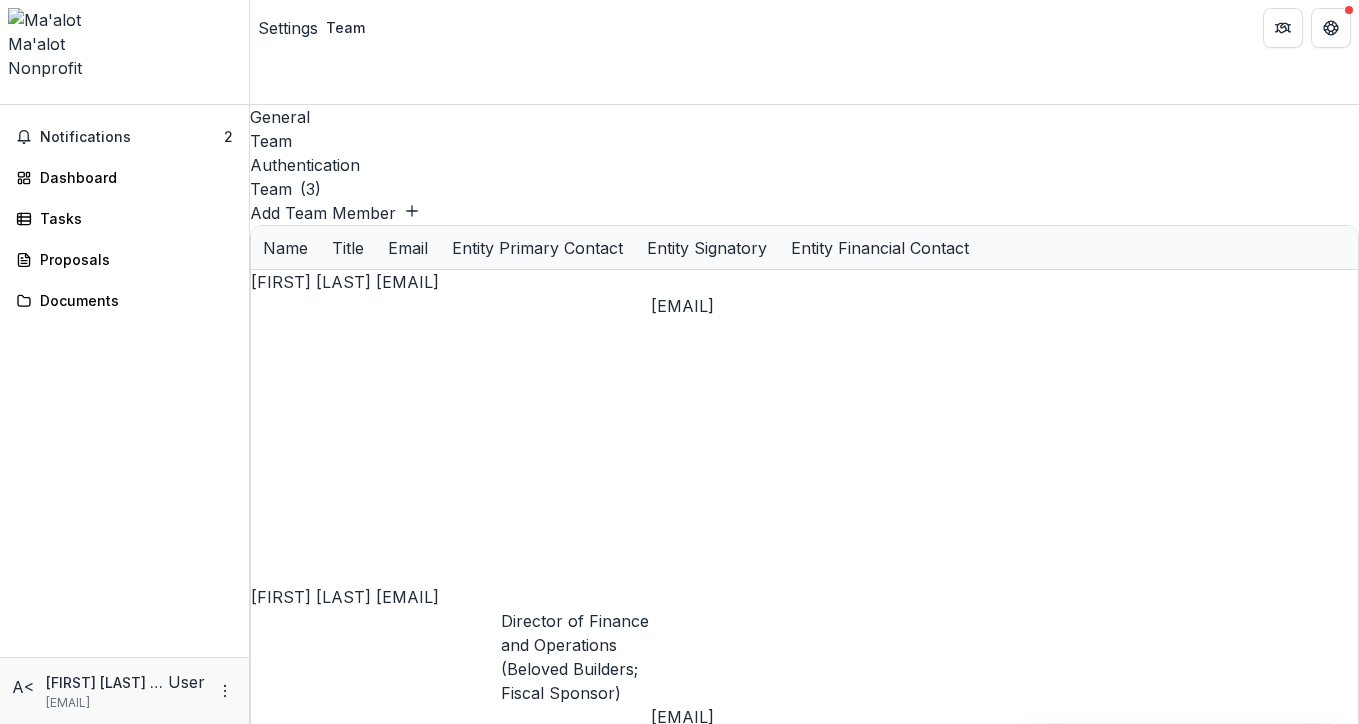 type 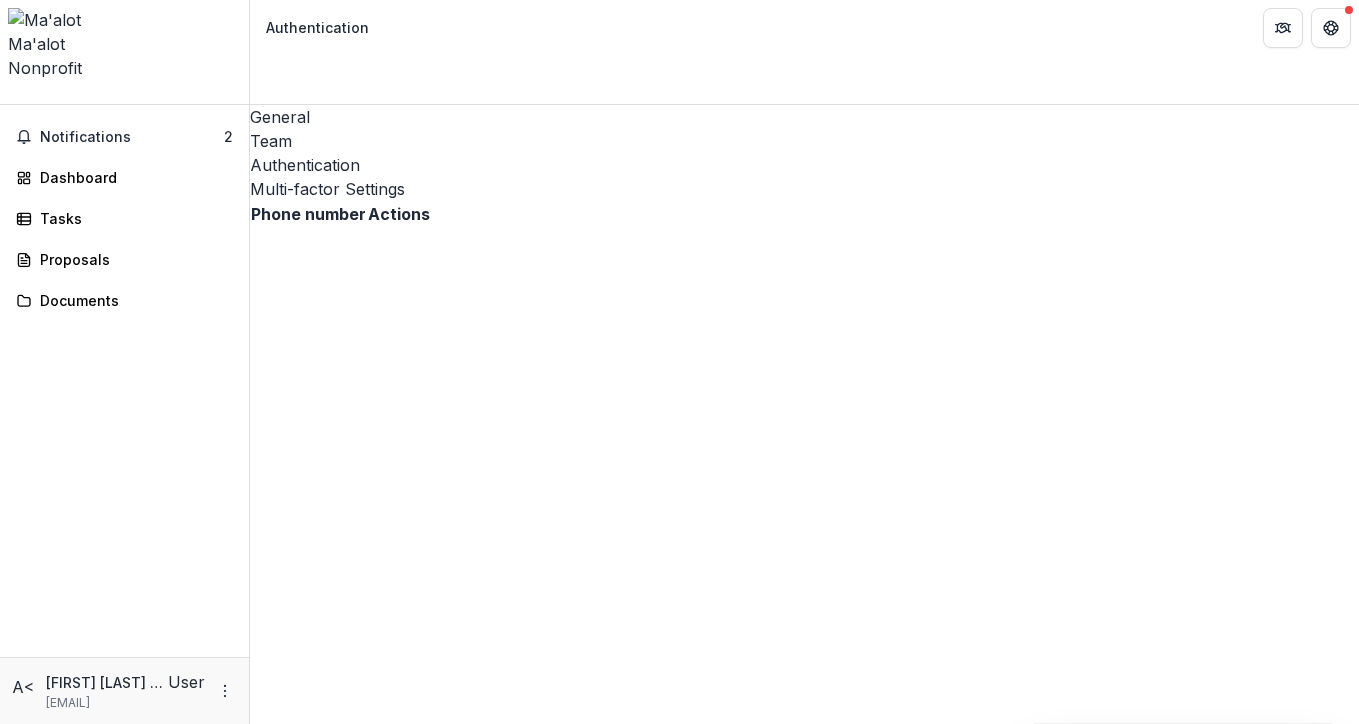click on "General" at bounding box center (804, 117) 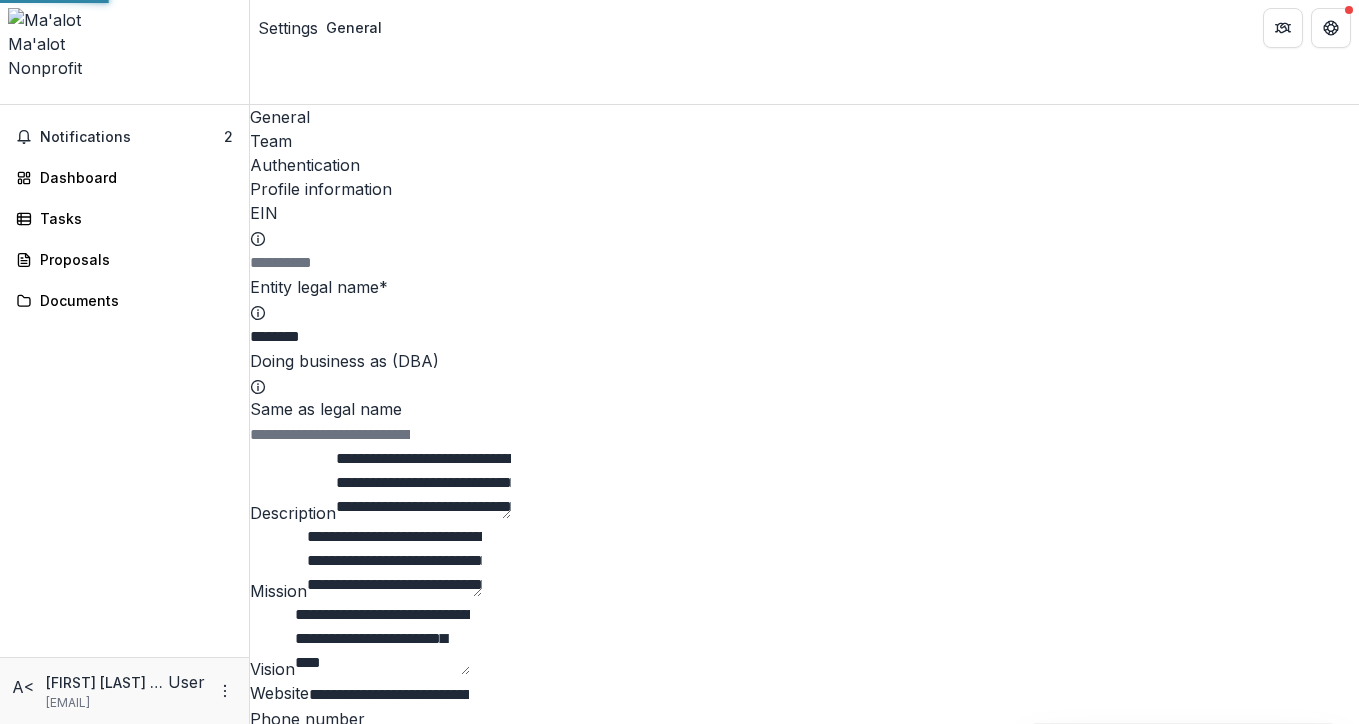 type on "**********" 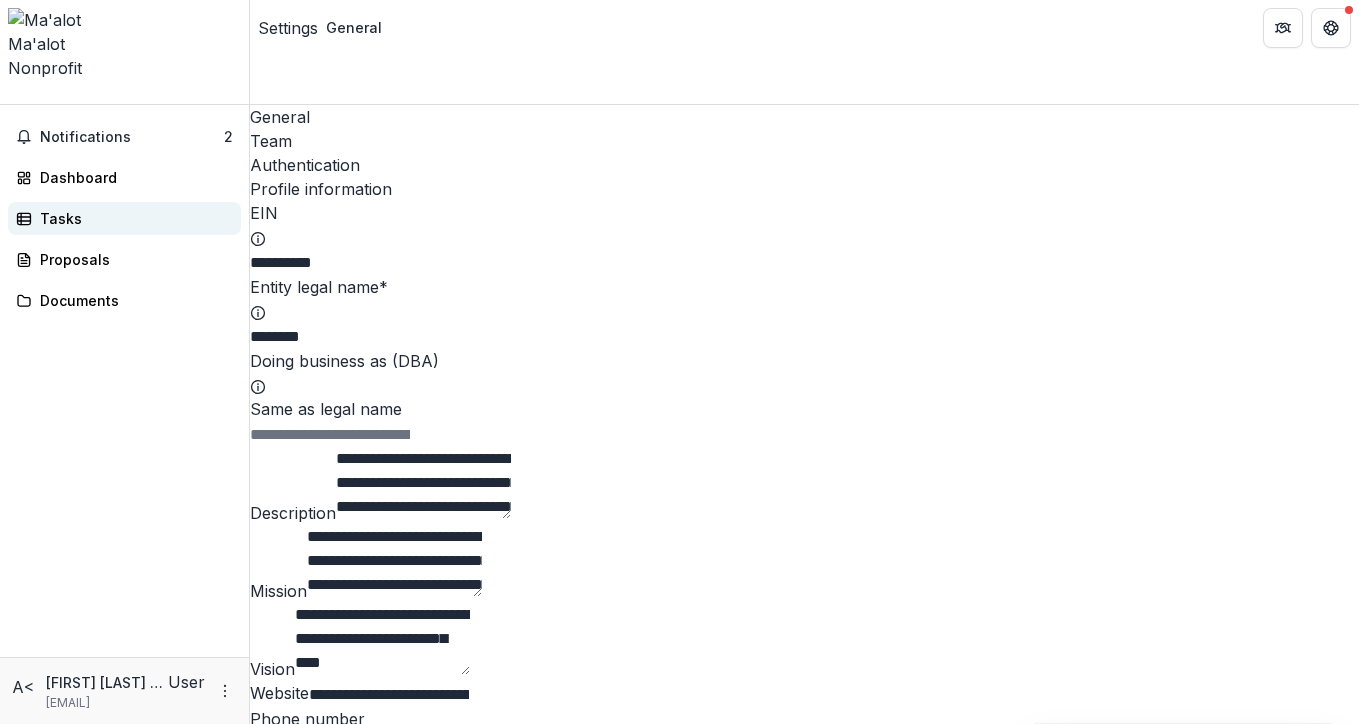 scroll, scrollTop: 0, scrollLeft: 0, axis: both 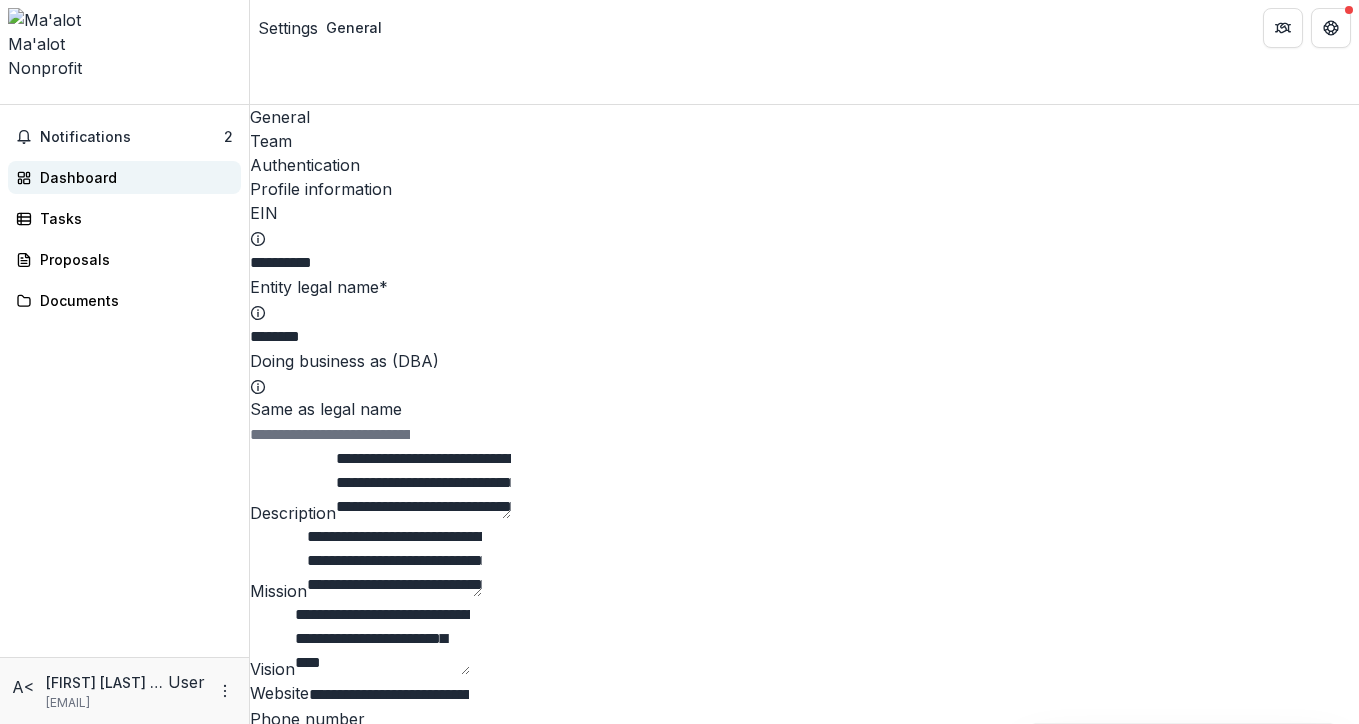click on "Dashboard" at bounding box center [132, 177] 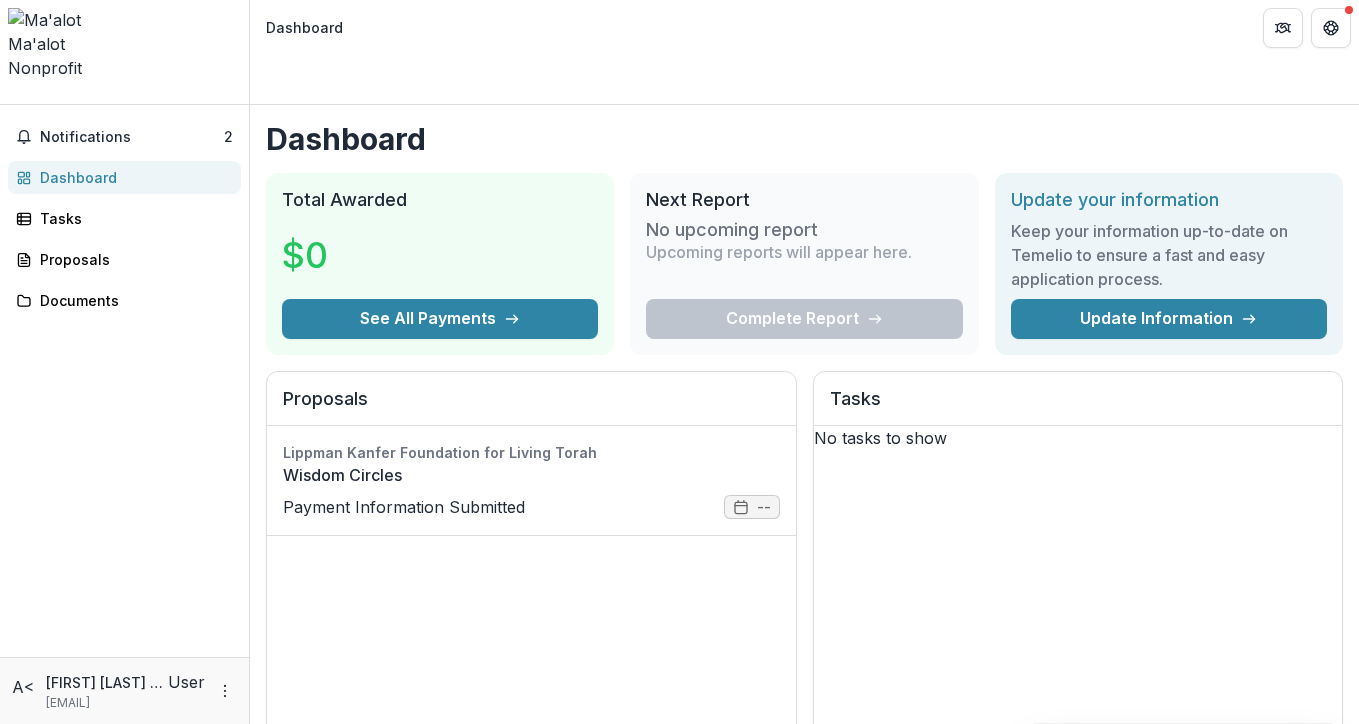 scroll, scrollTop: 0, scrollLeft: 0, axis: both 